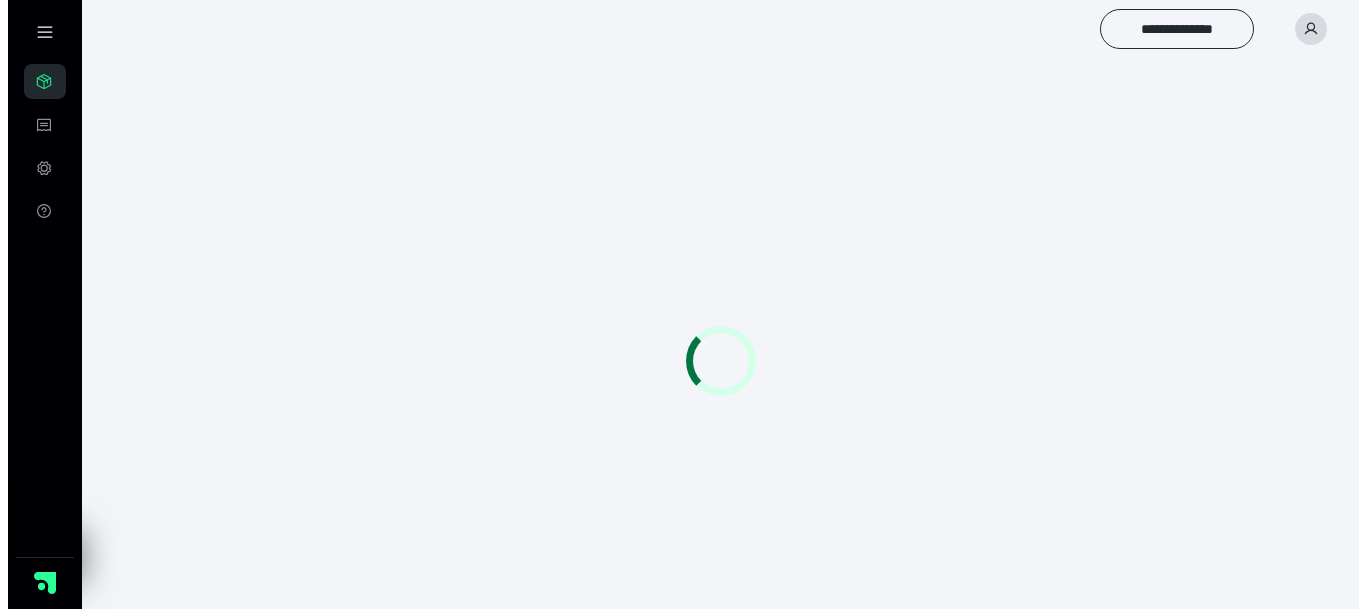 scroll, scrollTop: 0, scrollLeft: 0, axis: both 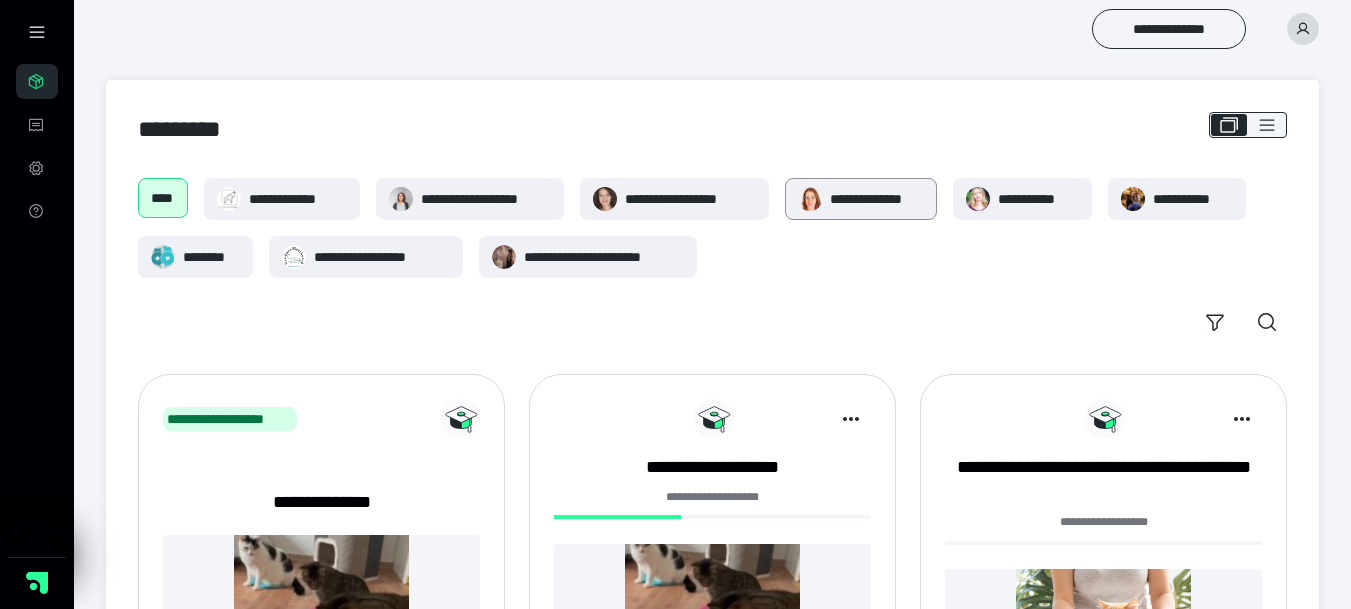 click on "**********" at bounding box center [877, 199] 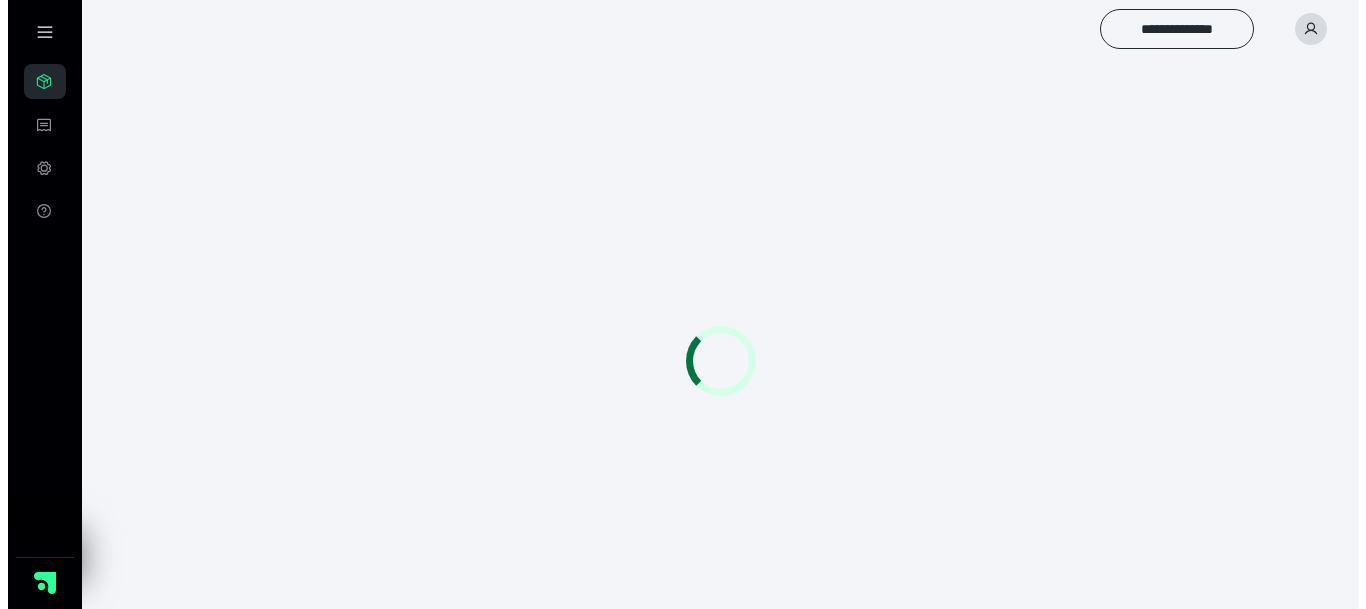 scroll, scrollTop: 0, scrollLeft: 0, axis: both 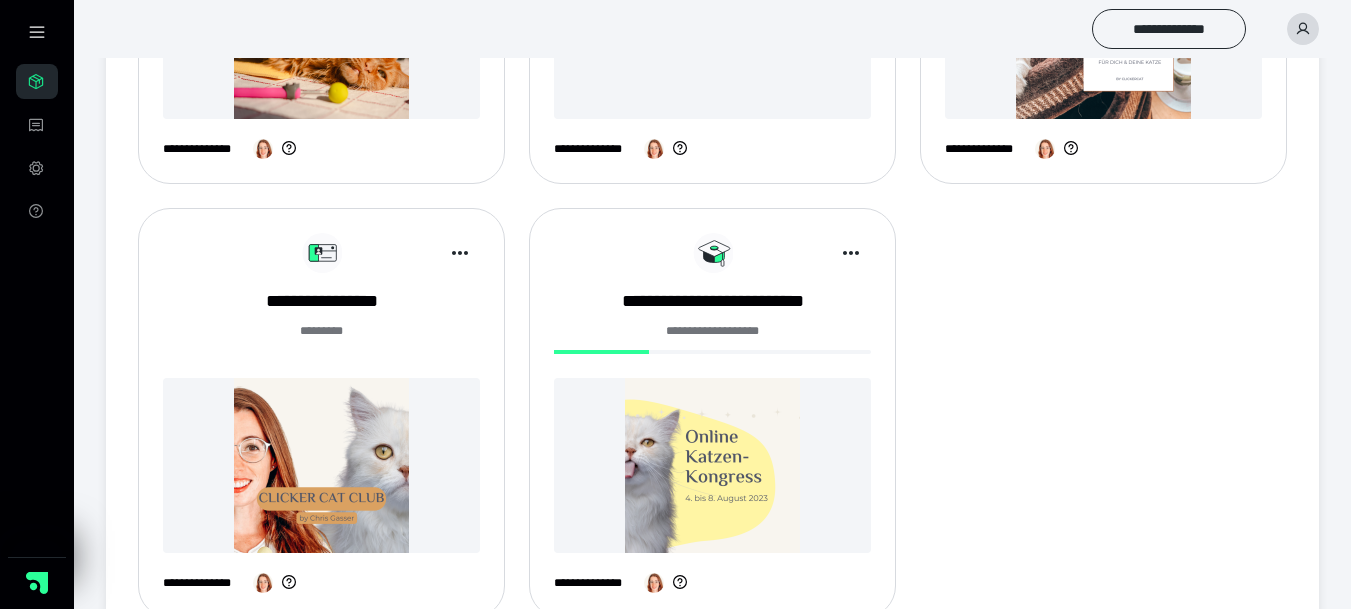 click on "**********" at bounding box center (321, 421) 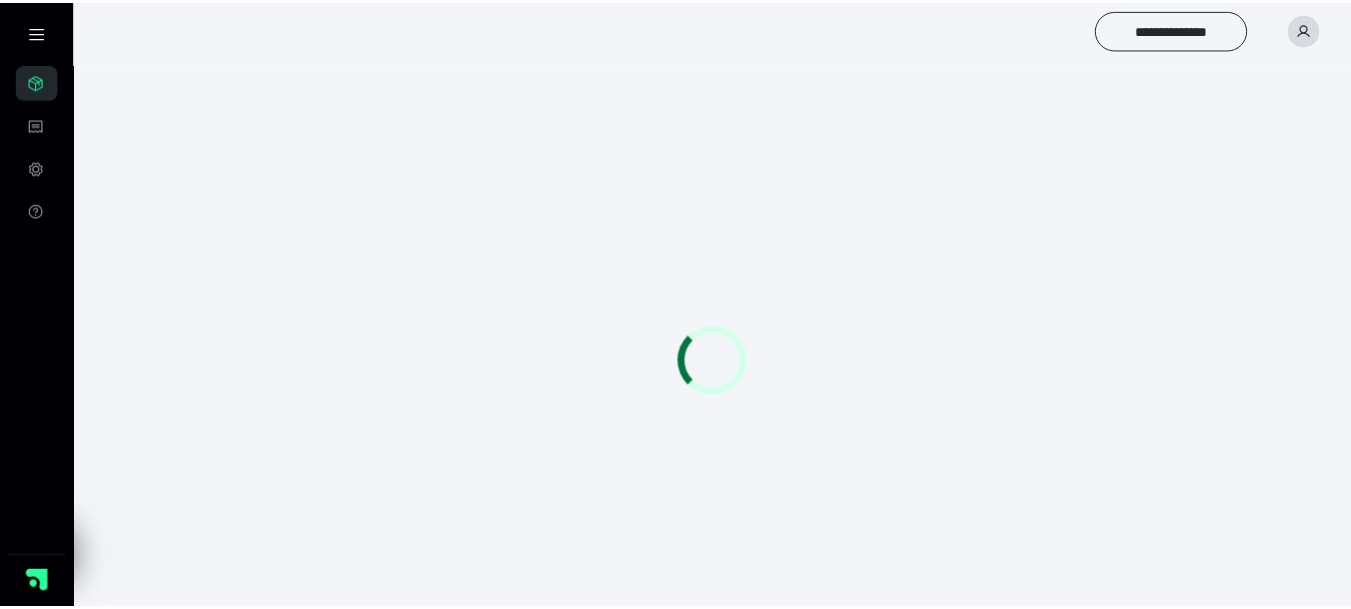 scroll, scrollTop: 0, scrollLeft: 0, axis: both 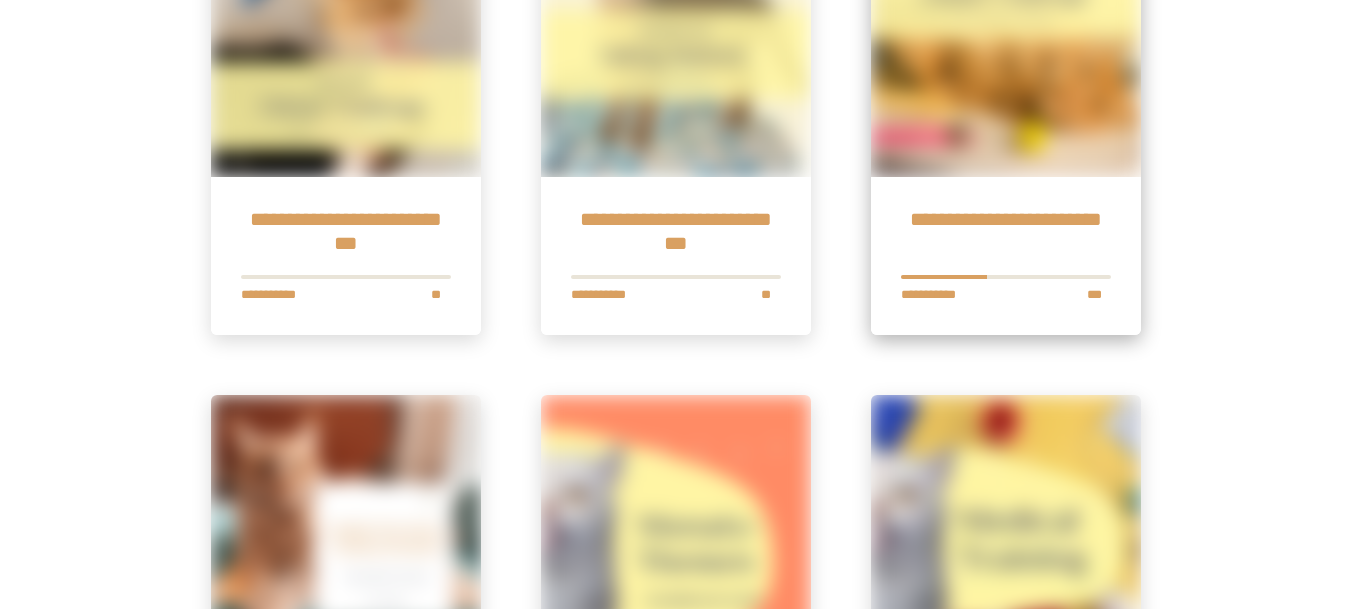 click at bounding box center (1006, 42) 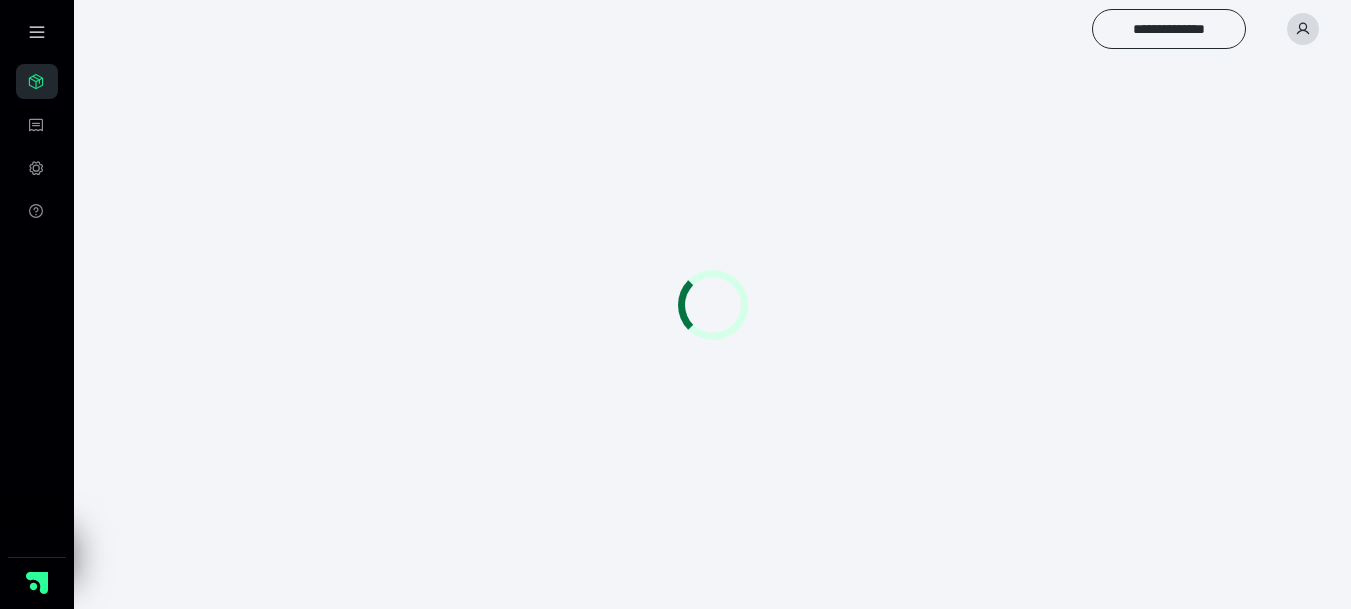 scroll, scrollTop: 0, scrollLeft: 0, axis: both 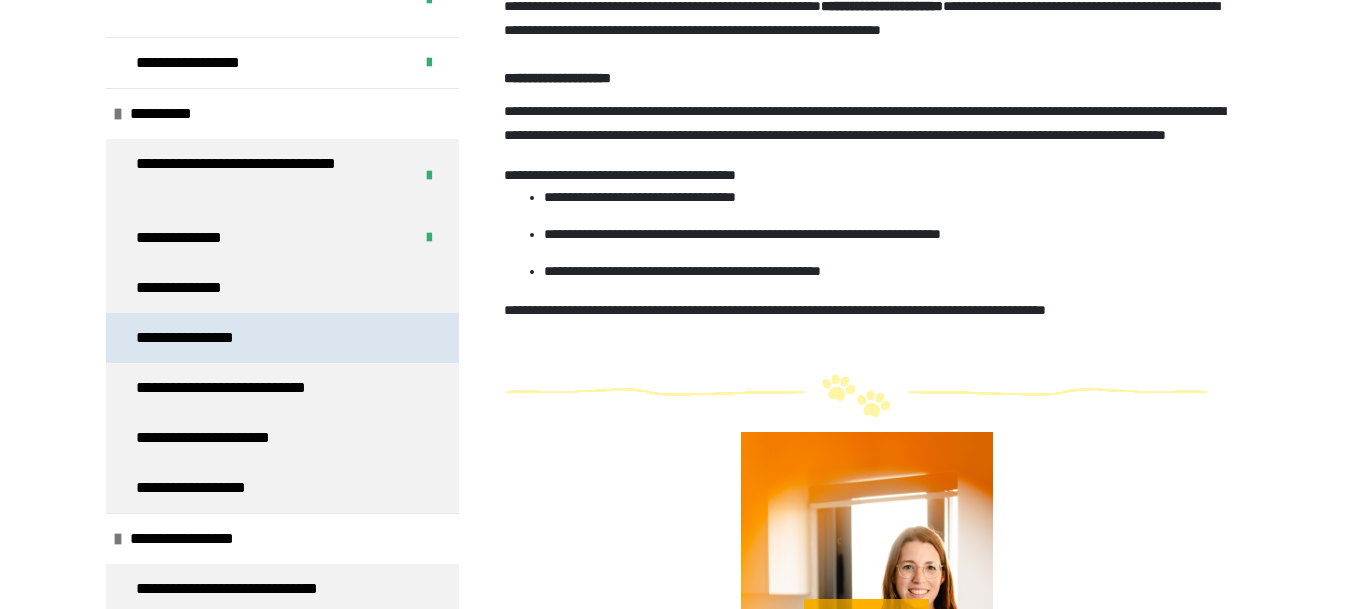 click on "**********" at bounding box center [282, 338] 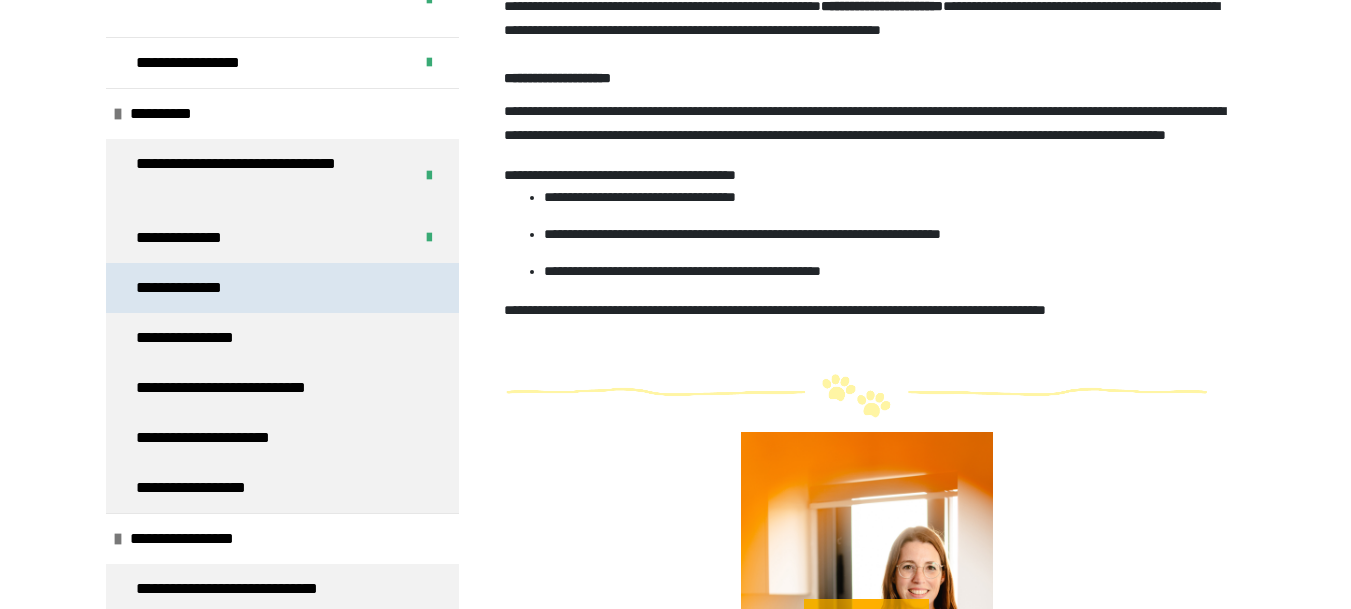 scroll, scrollTop: 288, scrollLeft: 0, axis: vertical 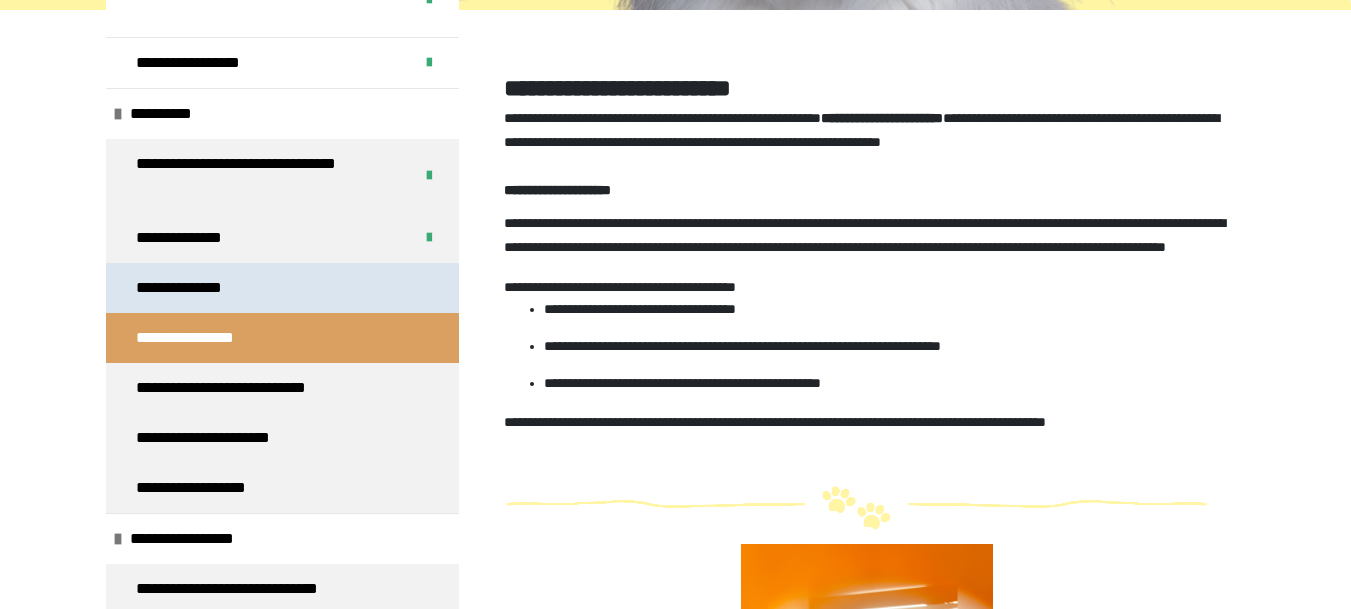 click on "**********" at bounding box center (282, 288) 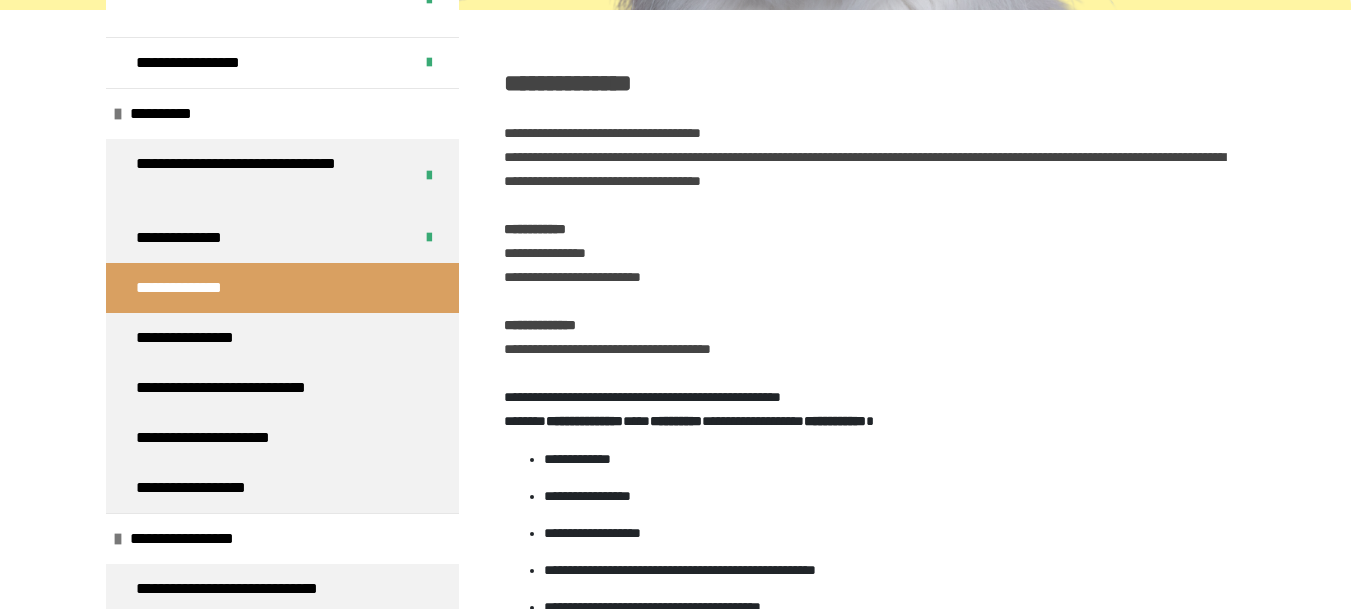 click on "**********" at bounding box center [584, 421] 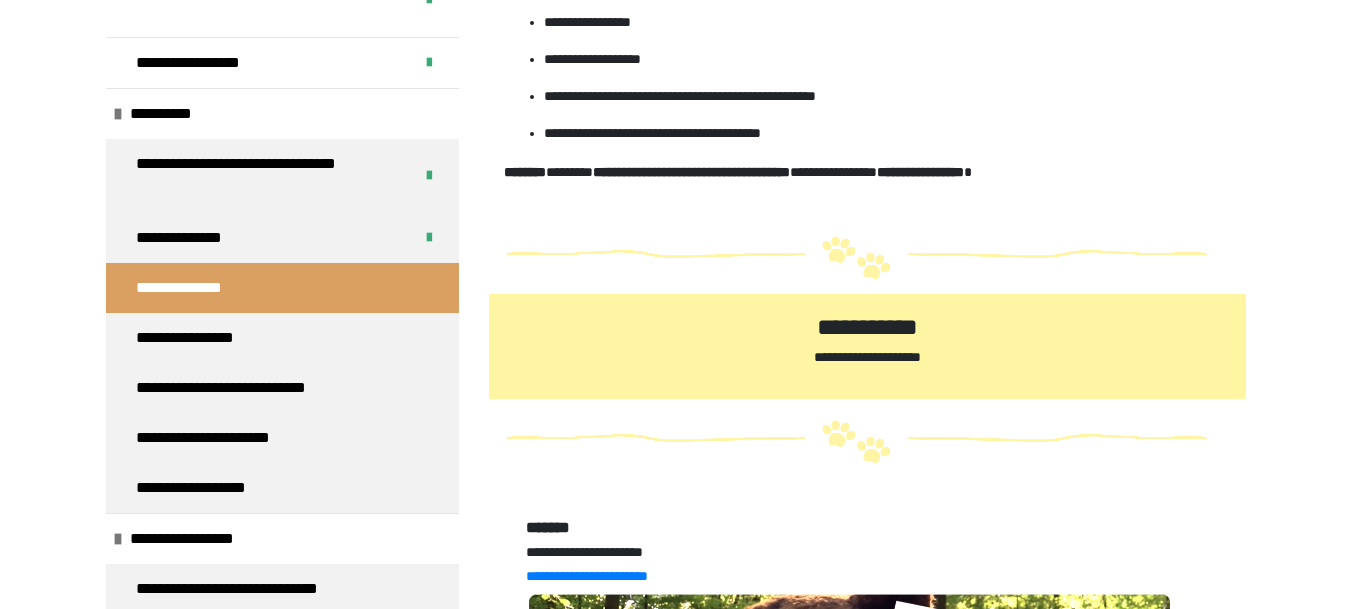 scroll, scrollTop: 888, scrollLeft: 0, axis: vertical 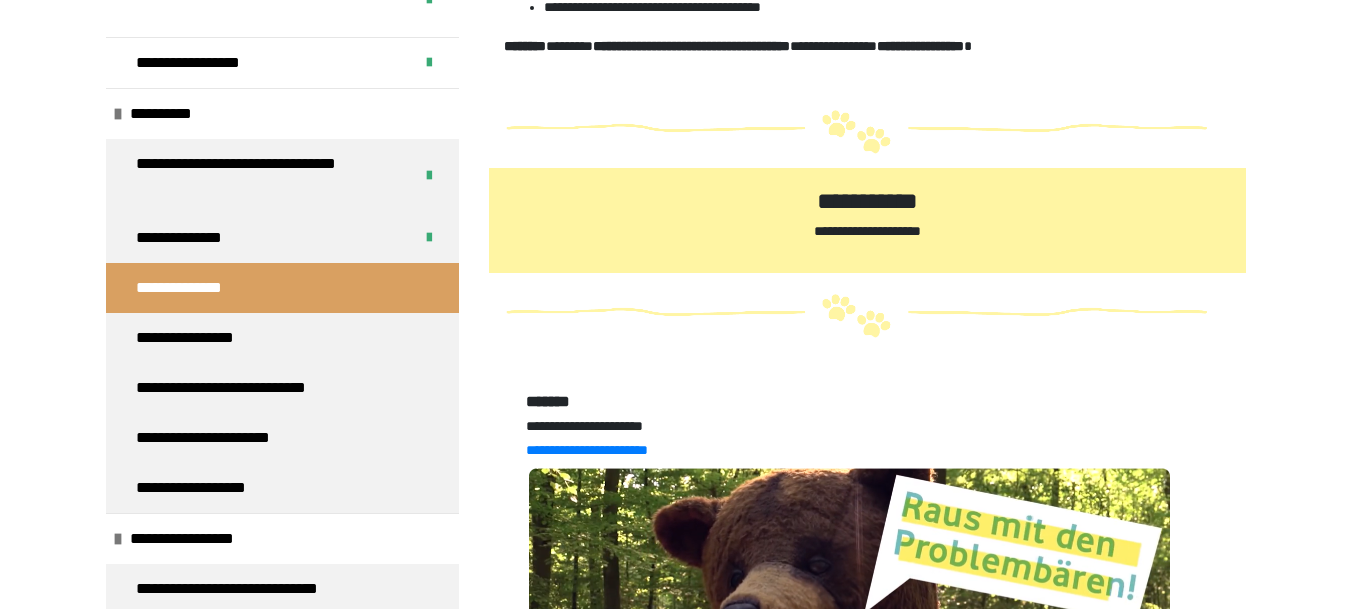 click on "**********" at bounding box center (867, 231) 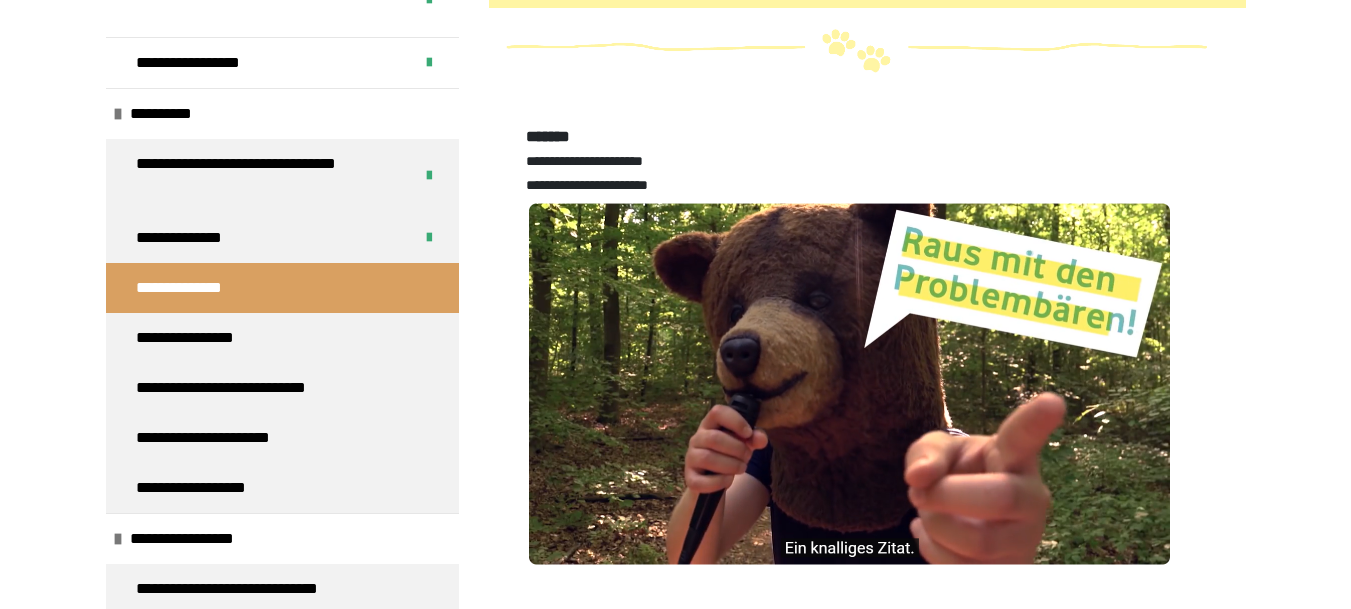 scroll, scrollTop: 1188, scrollLeft: 0, axis: vertical 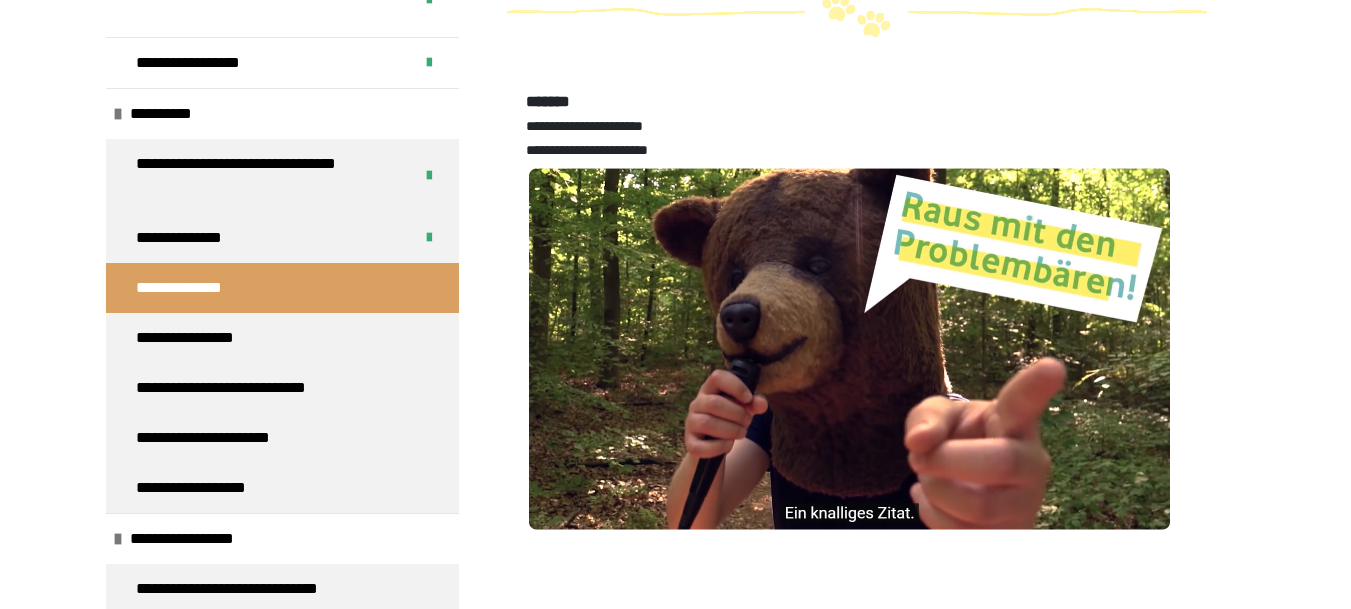 click on "**********" at bounding box center (587, 150) 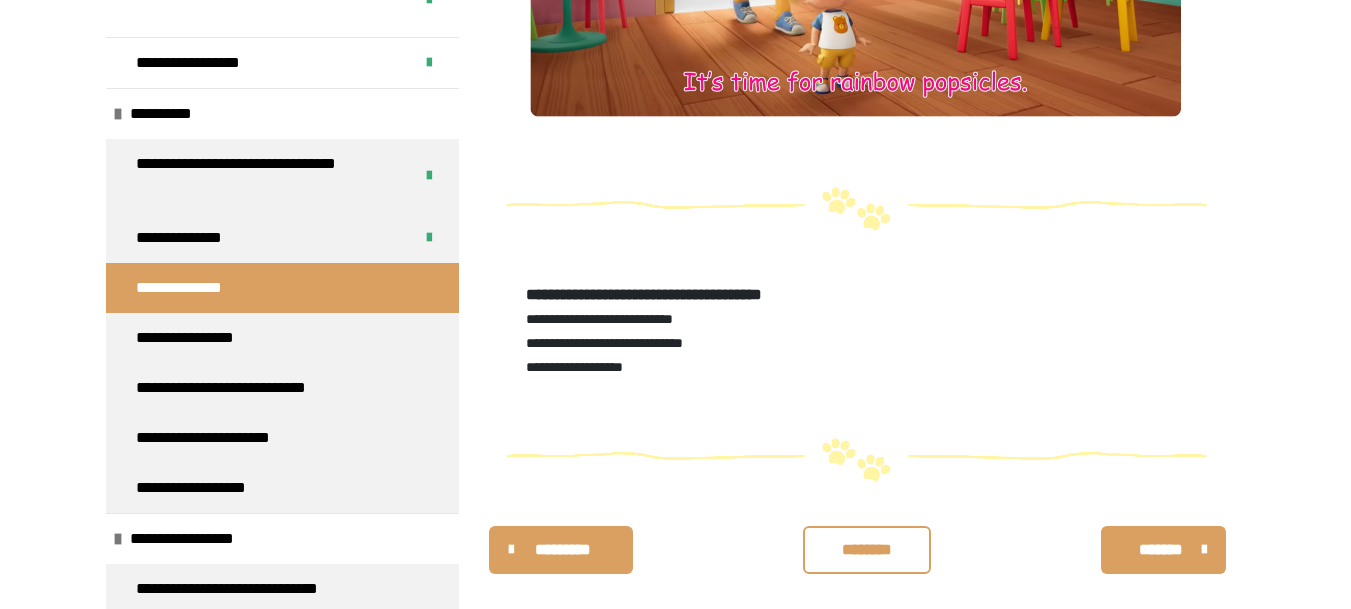scroll, scrollTop: 2388, scrollLeft: 0, axis: vertical 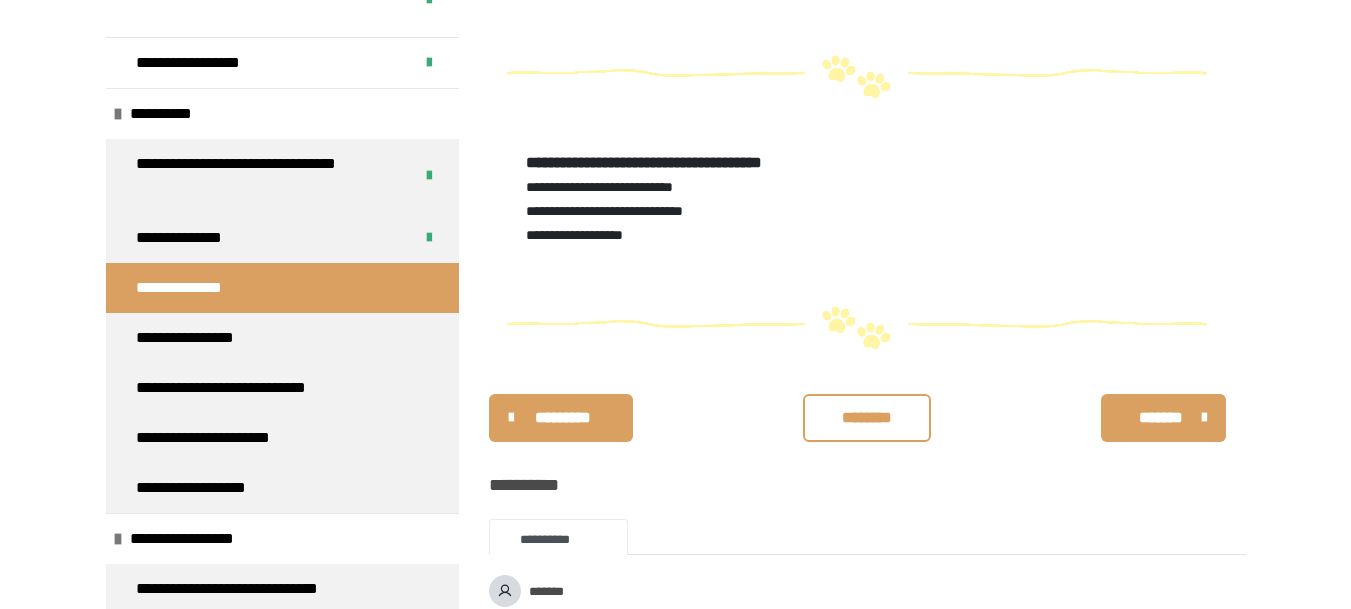 click on "********" at bounding box center [867, 418] 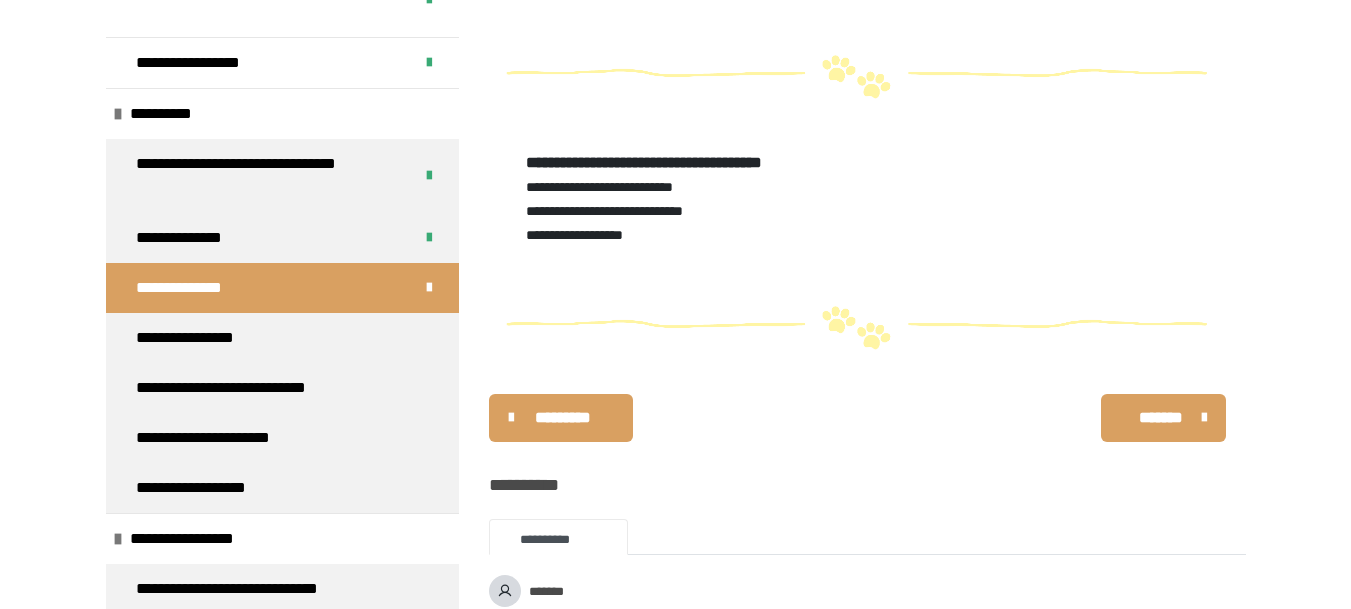 click on "*******" at bounding box center [1161, 418] 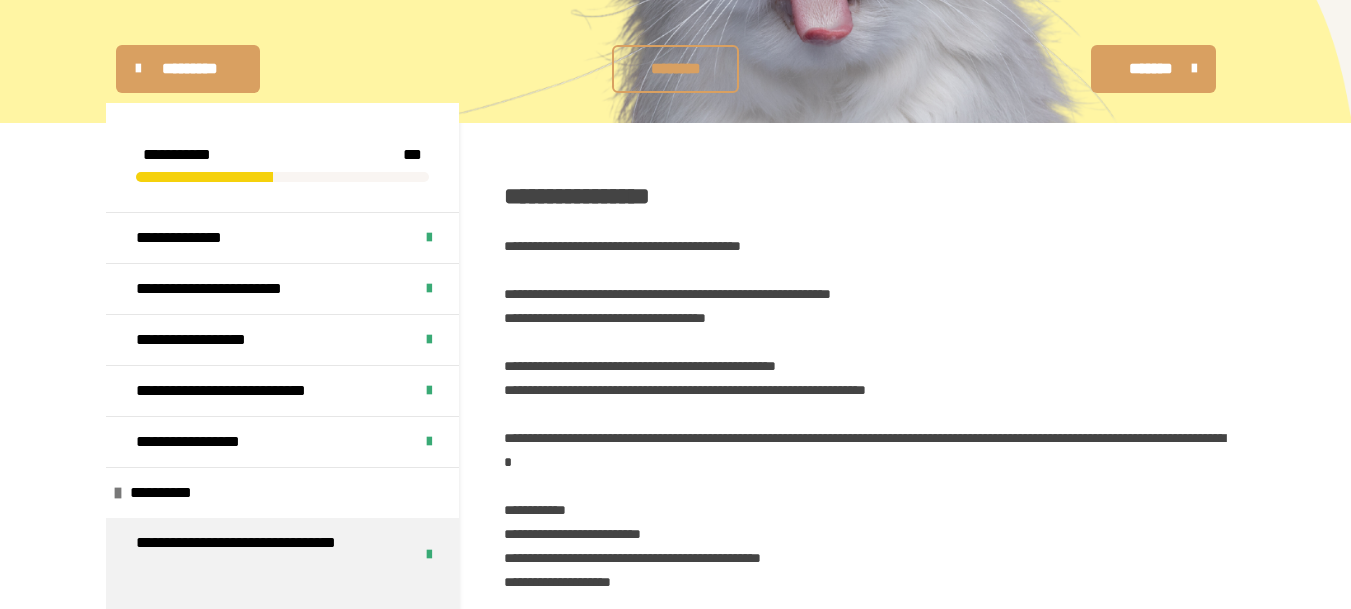 scroll, scrollTop: 0, scrollLeft: 0, axis: both 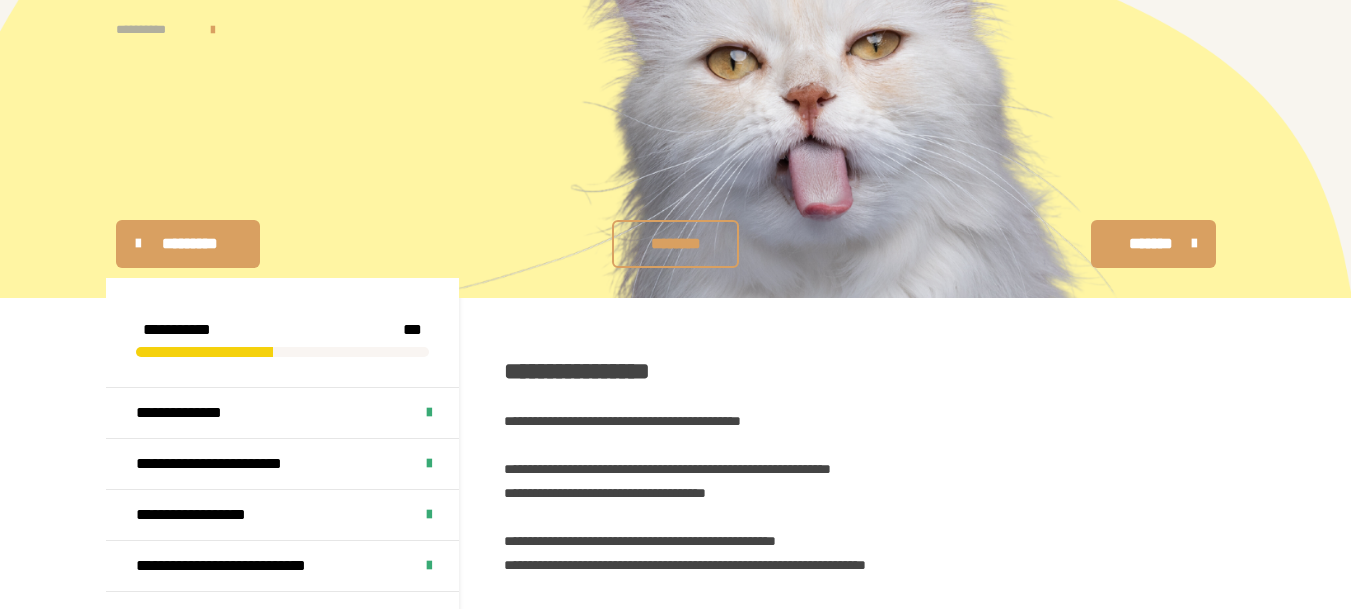 click on "**********" at bounding box center (153, 30) 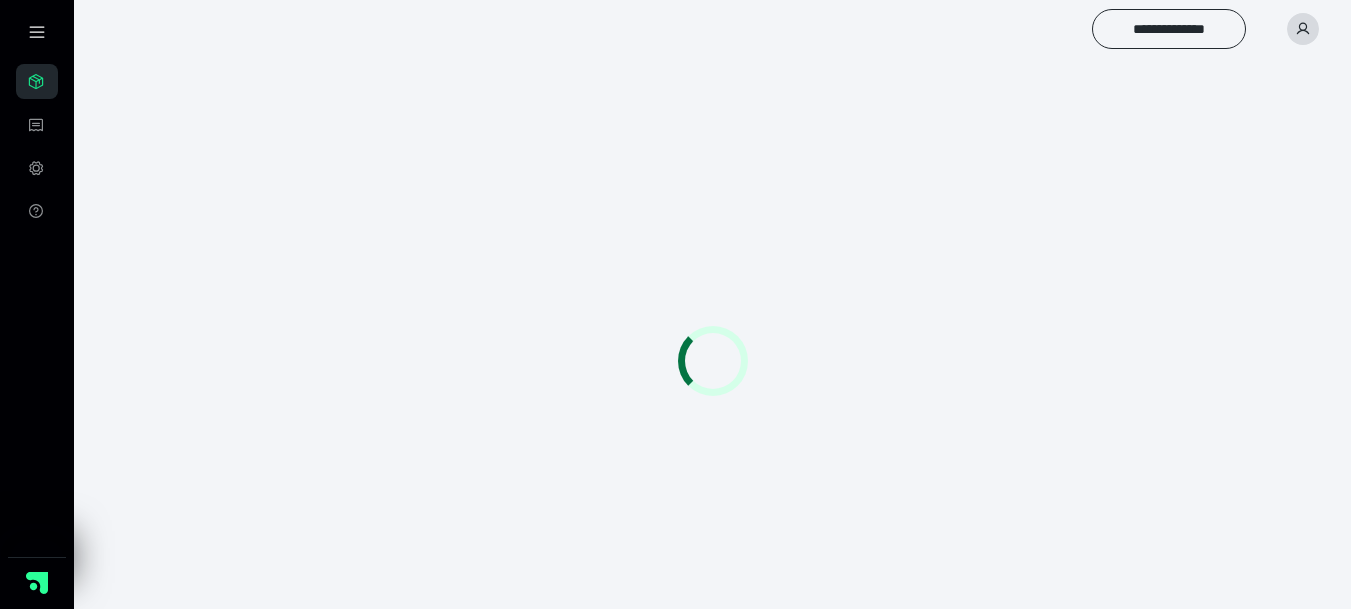scroll, scrollTop: 0, scrollLeft: 0, axis: both 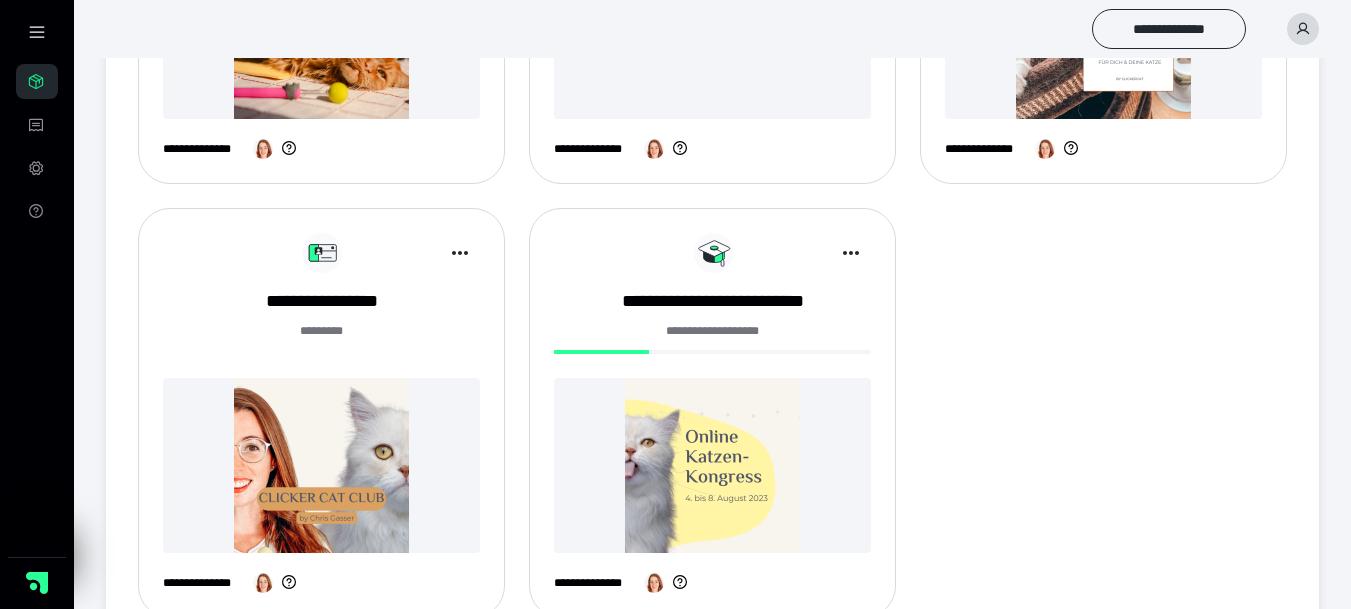 click at bounding box center (601, 352) 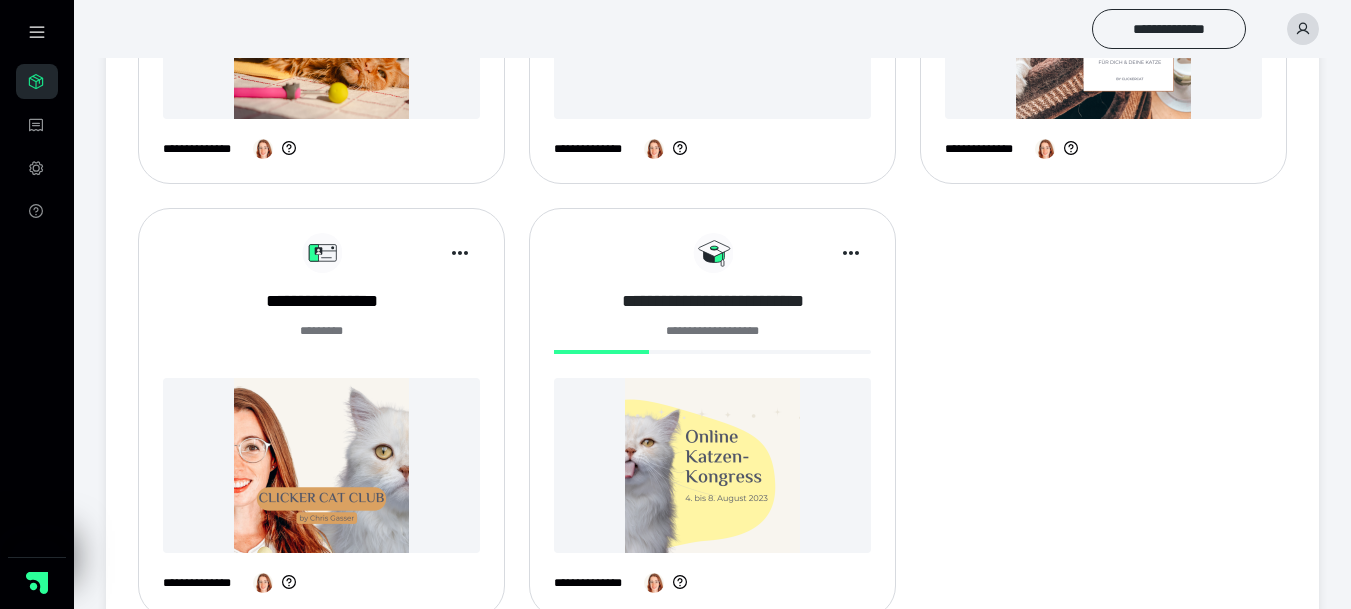 click on "**********" at bounding box center (712, 301) 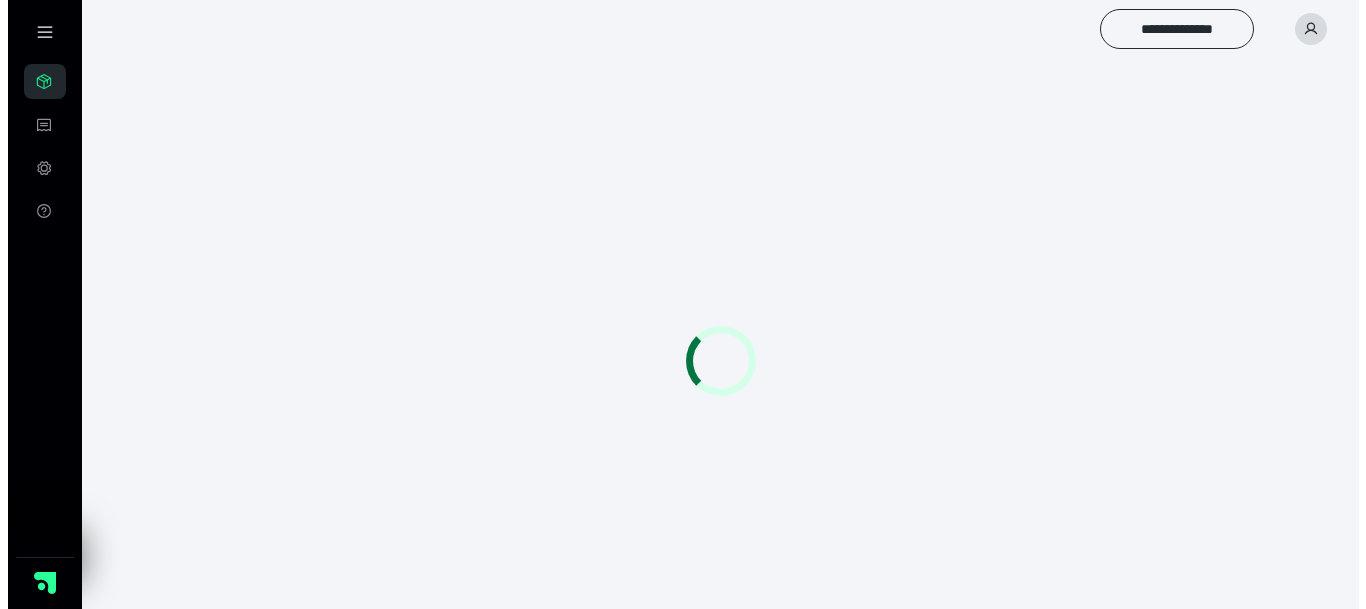 scroll, scrollTop: 0, scrollLeft: 0, axis: both 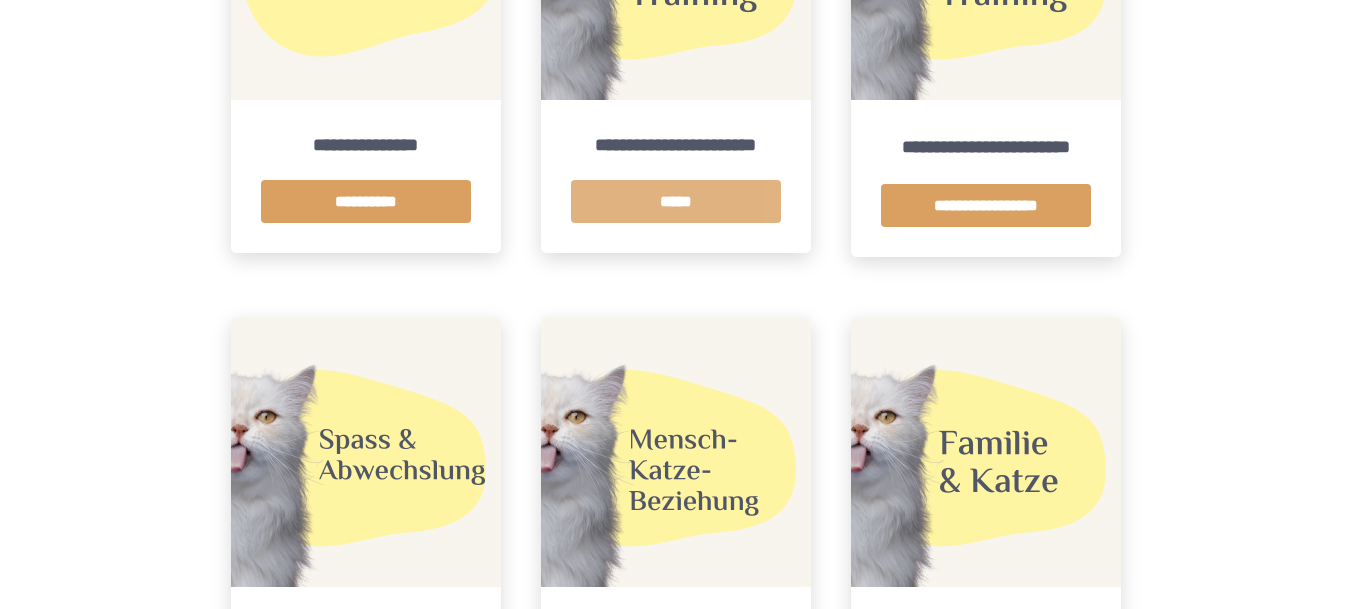 click on "*****" at bounding box center (676, 201) 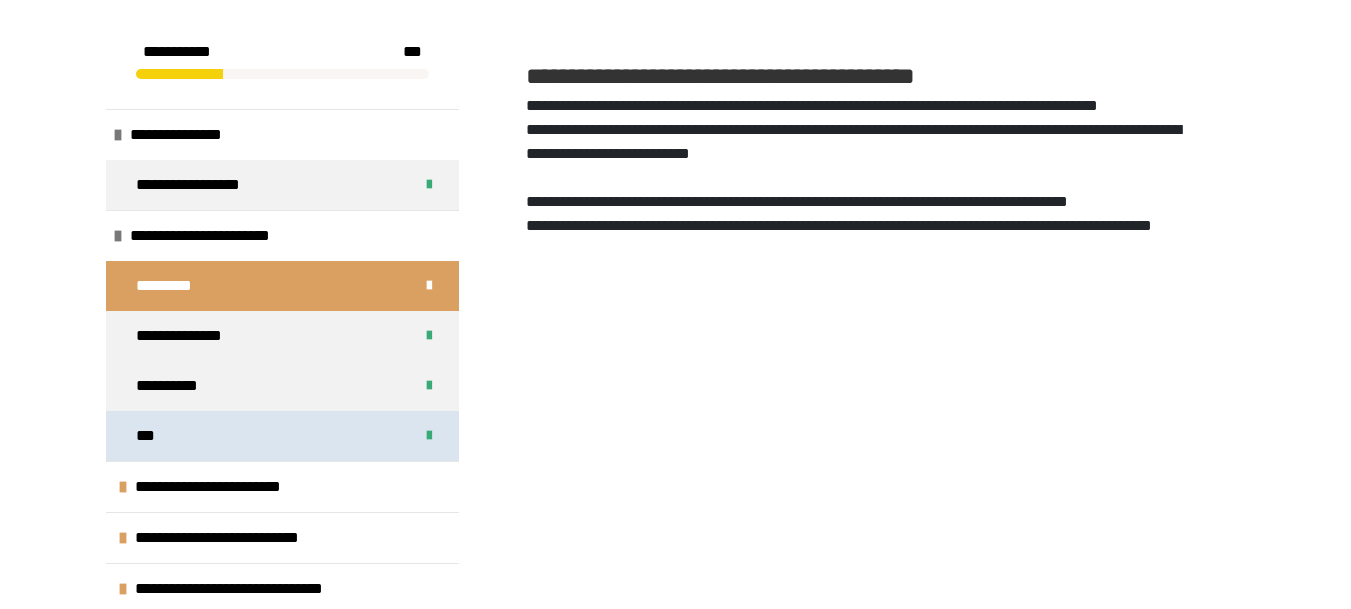 scroll, scrollTop: 300, scrollLeft: 0, axis: vertical 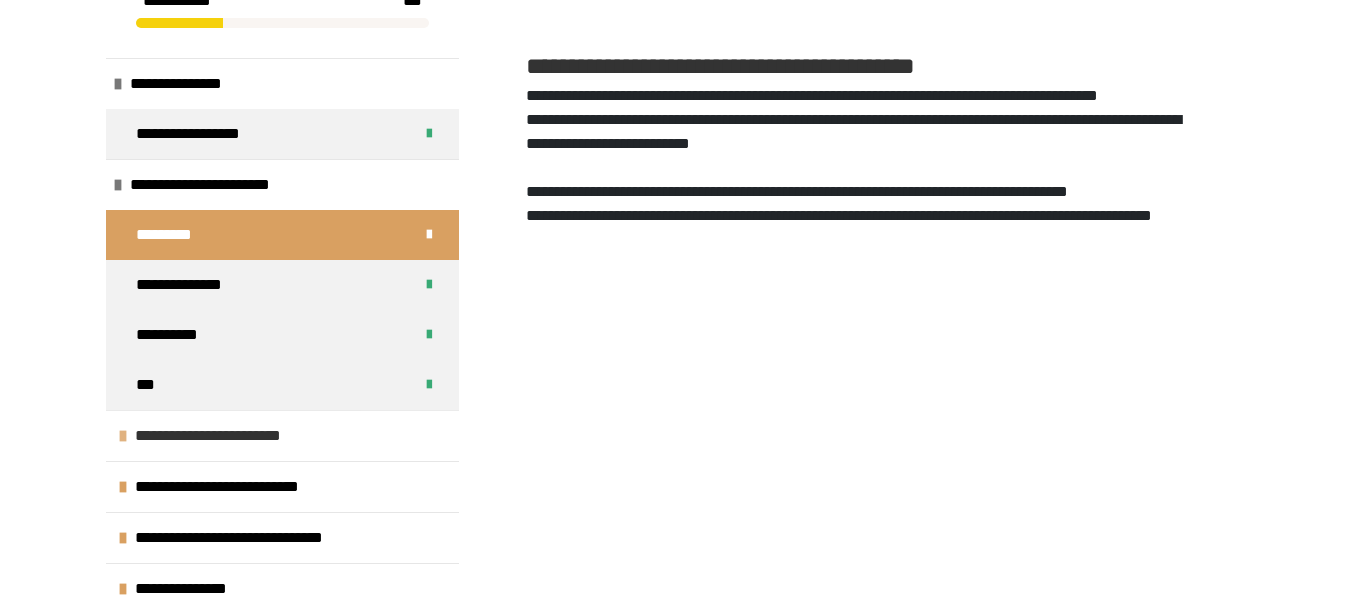 click on "**********" at bounding box center (224, 436) 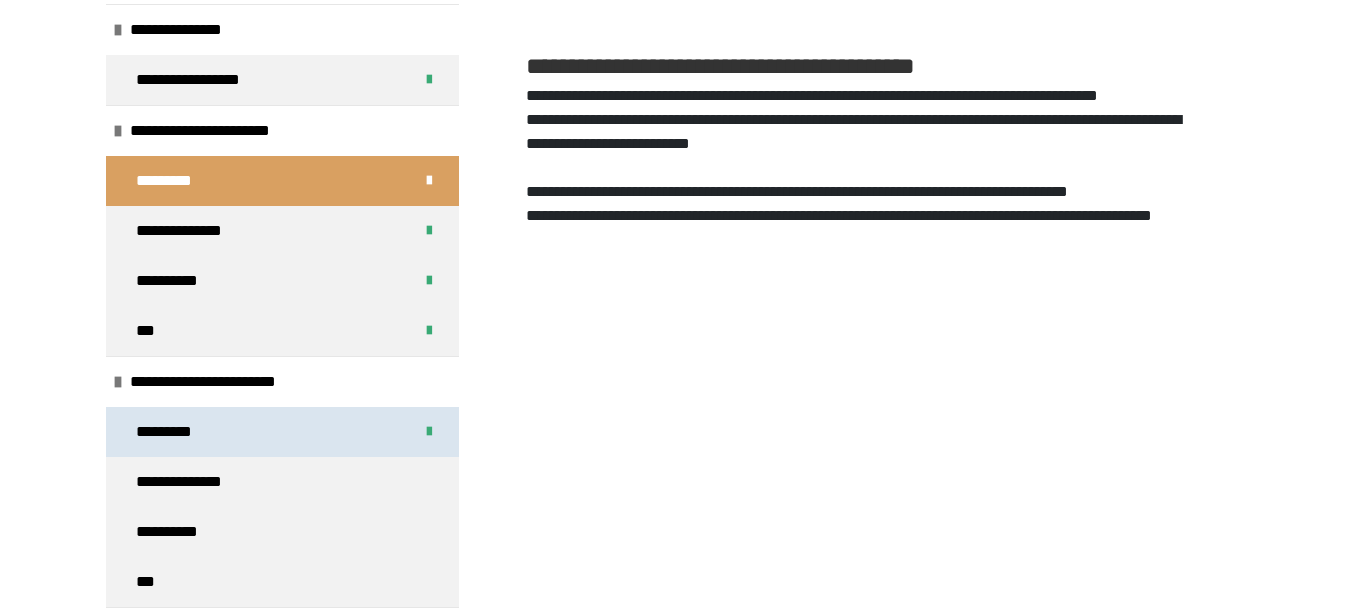scroll, scrollTop: 251, scrollLeft: 0, axis: vertical 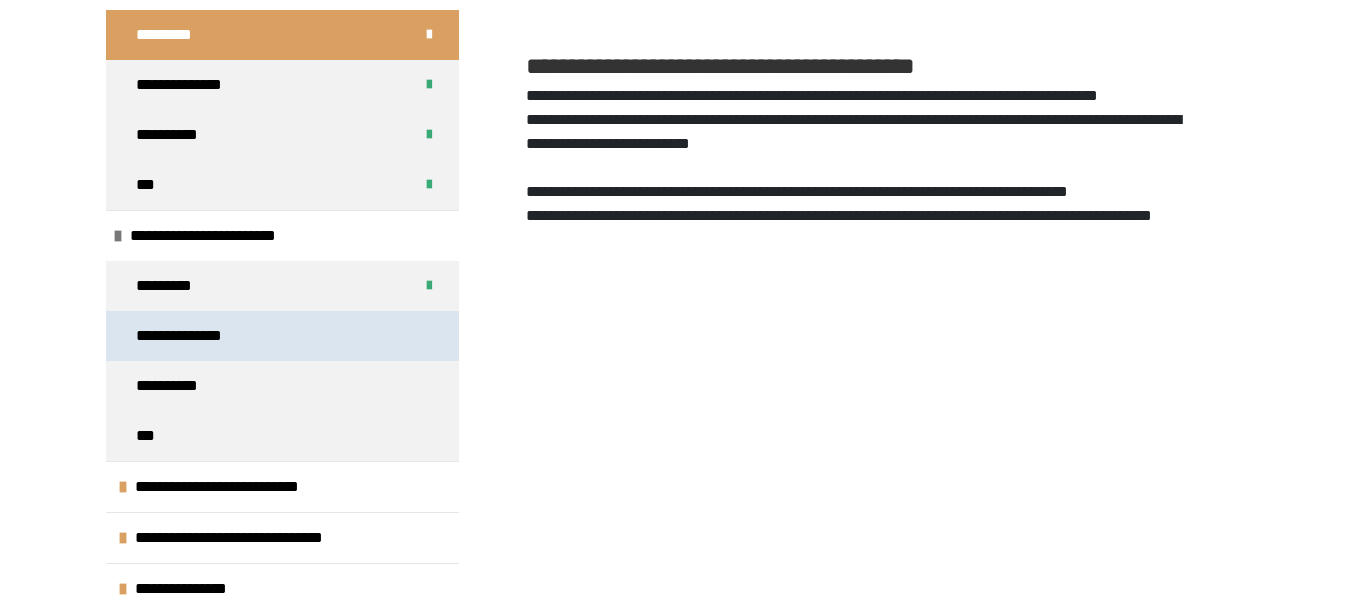 click on "**********" at bounding box center [282, 336] 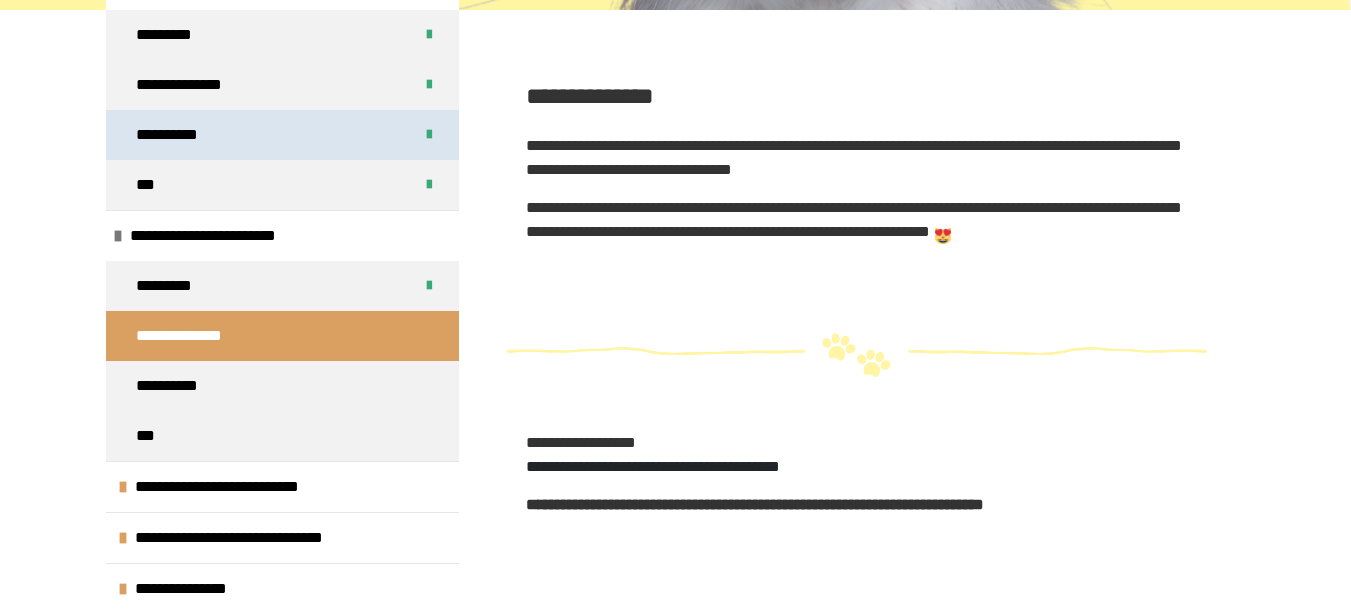 click on "**********" at bounding box center [177, 135] 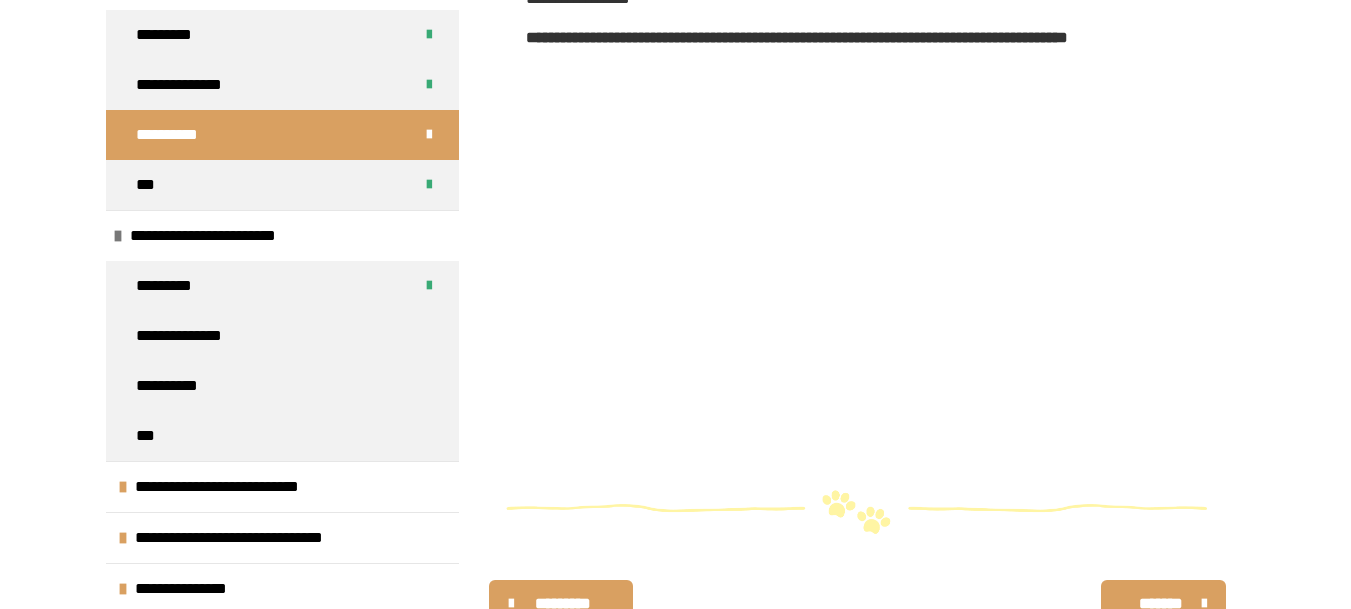 scroll, scrollTop: 2112, scrollLeft: 0, axis: vertical 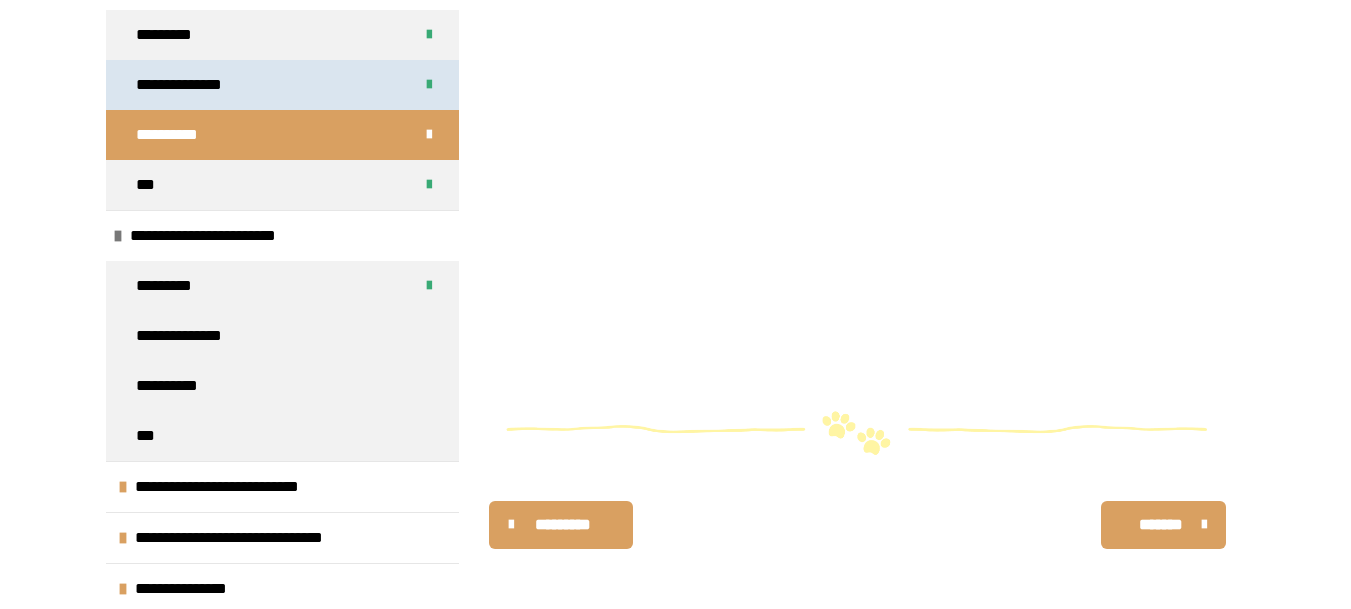 click on "**********" at bounding box center [282, 85] 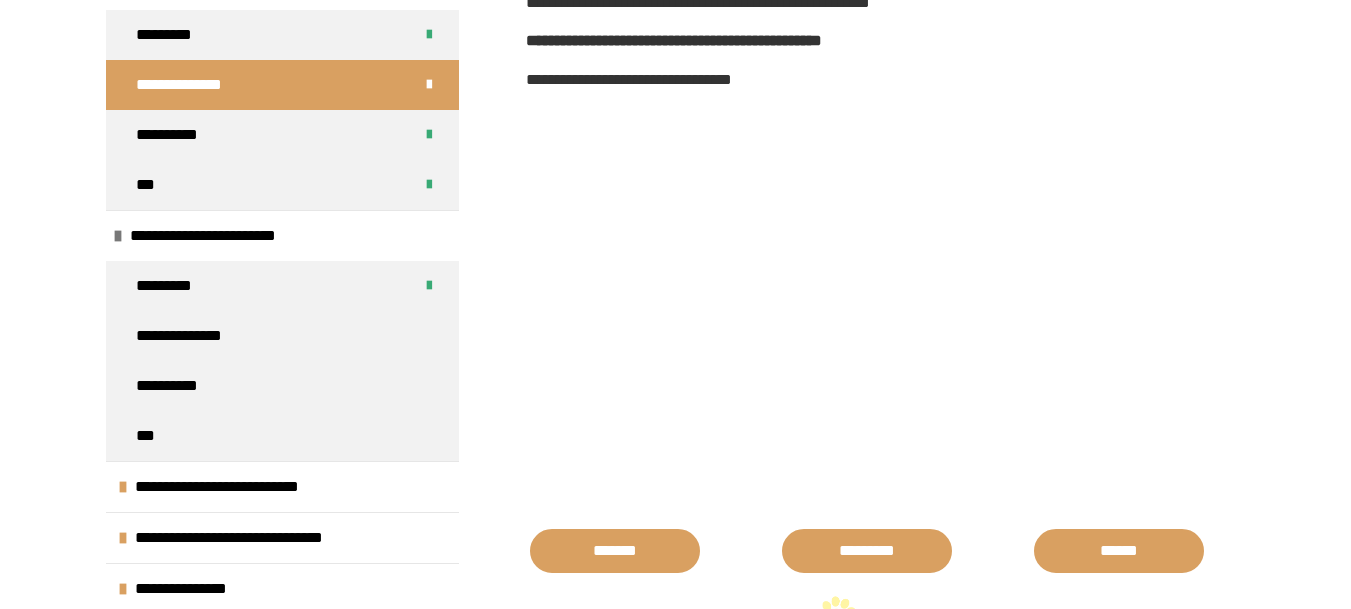 scroll, scrollTop: 2164, scrollLeft: 0, axis: vertical 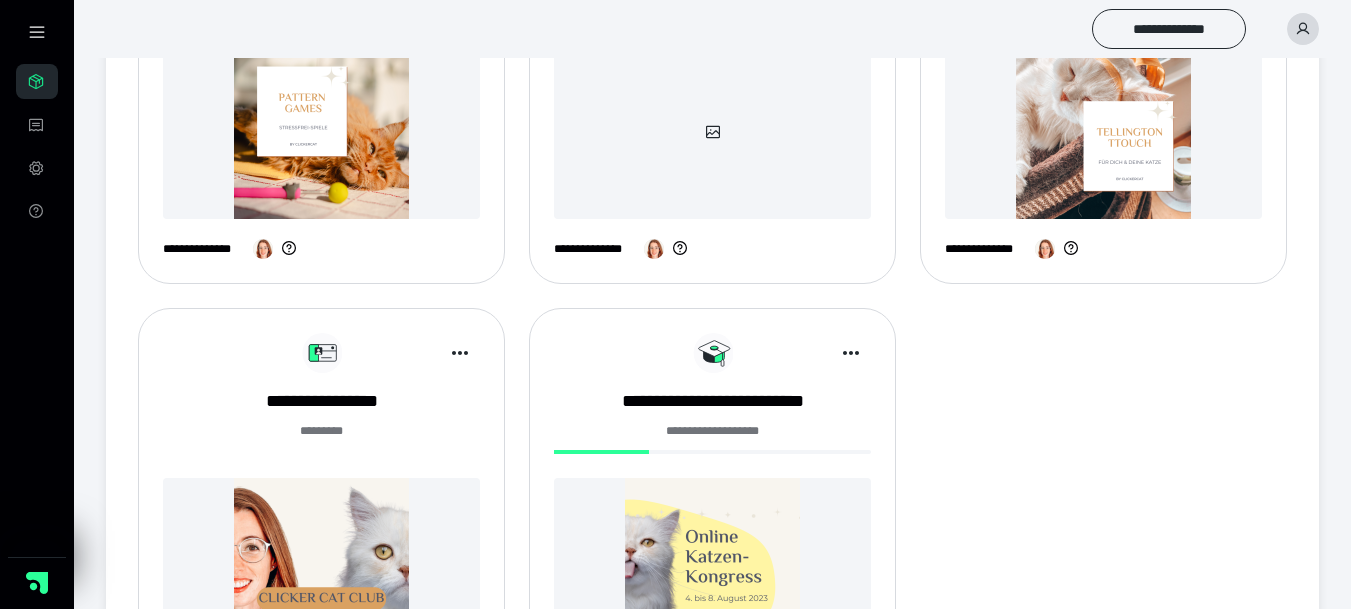 click on "*******   *" at bounding box center [321, 442] 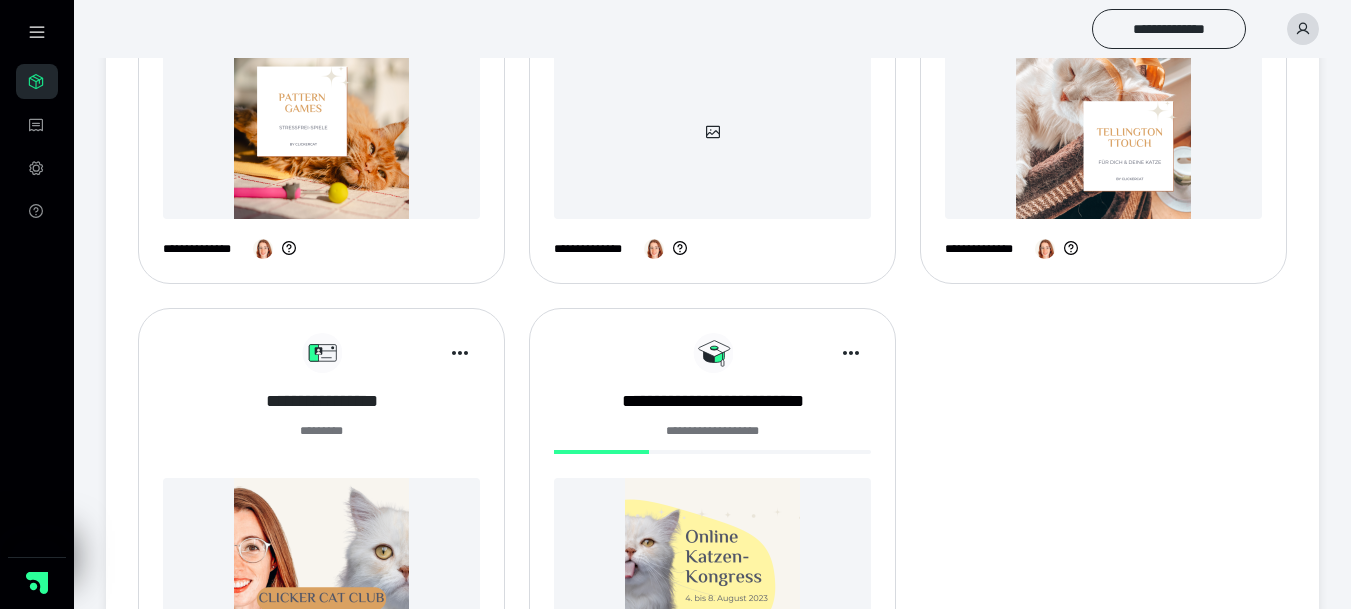 click on "**********" at bounding box center [321, 401] 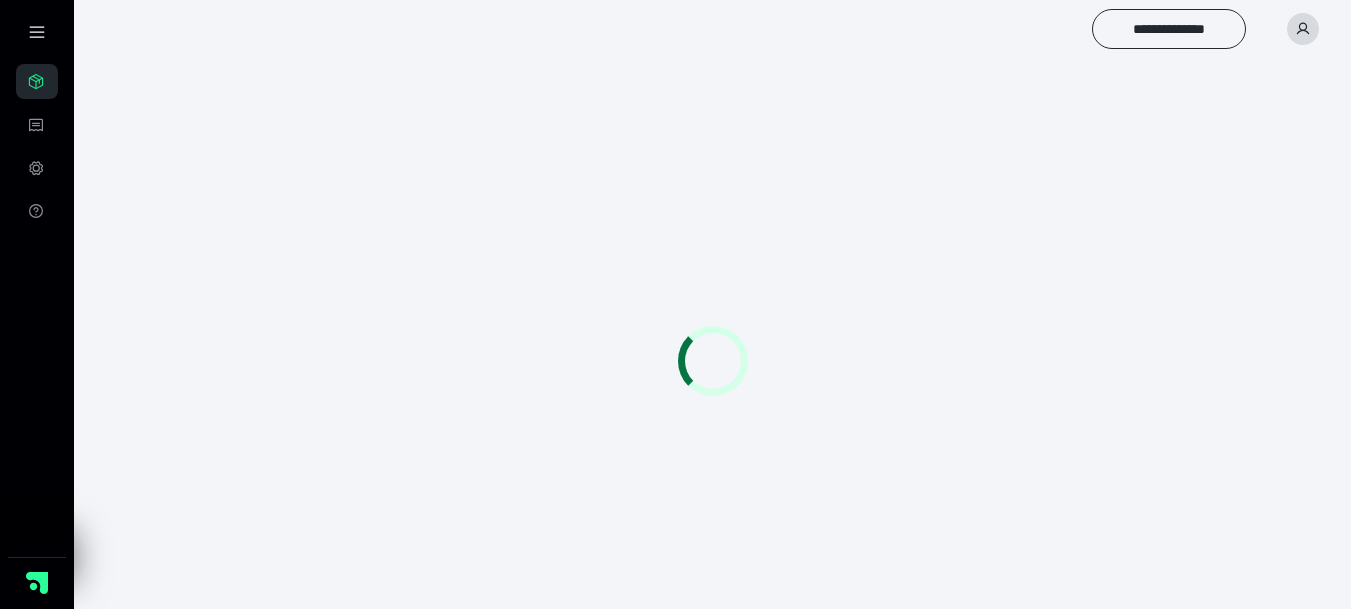 scroll, scrollTop: 0, scrollLeft: 0, axis: both 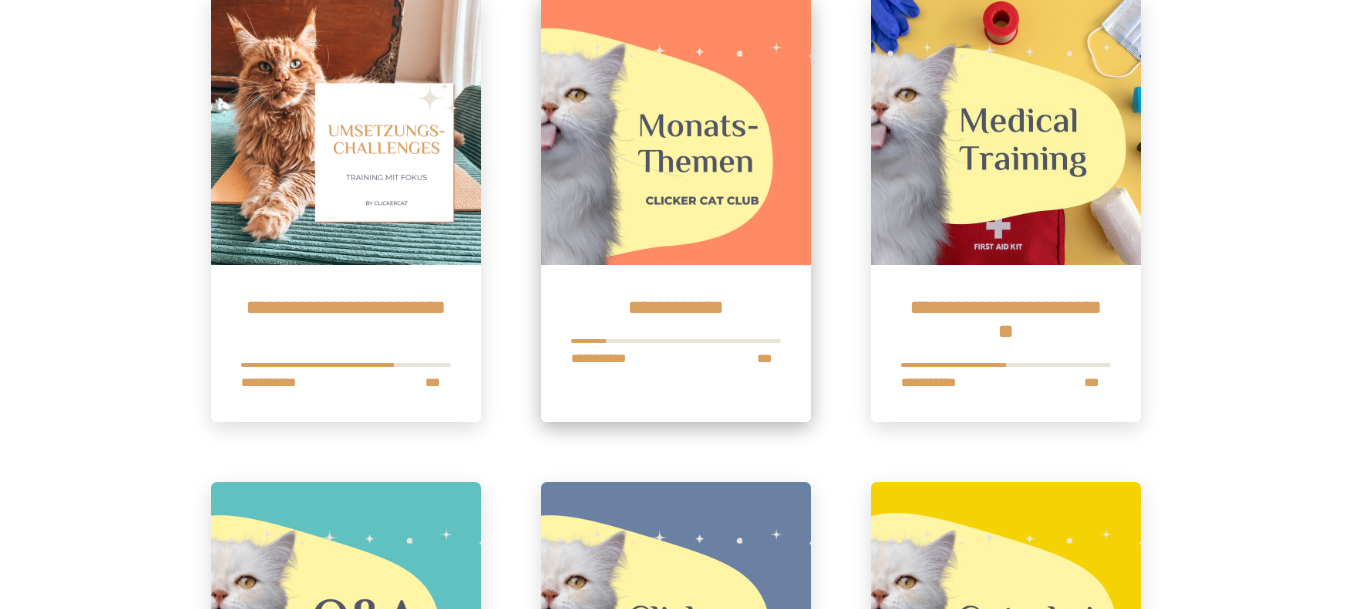 click at bounding box center (676, 130) 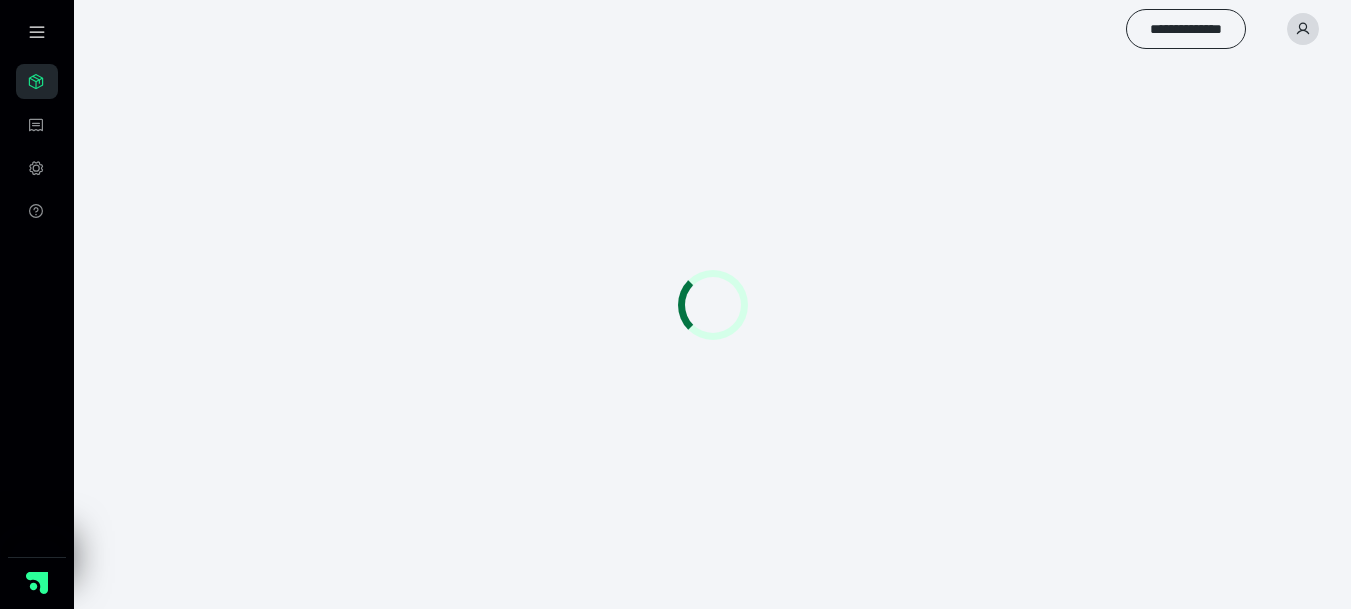 scroll, scrollTop: 0, scrollLeft: 0, axis: both 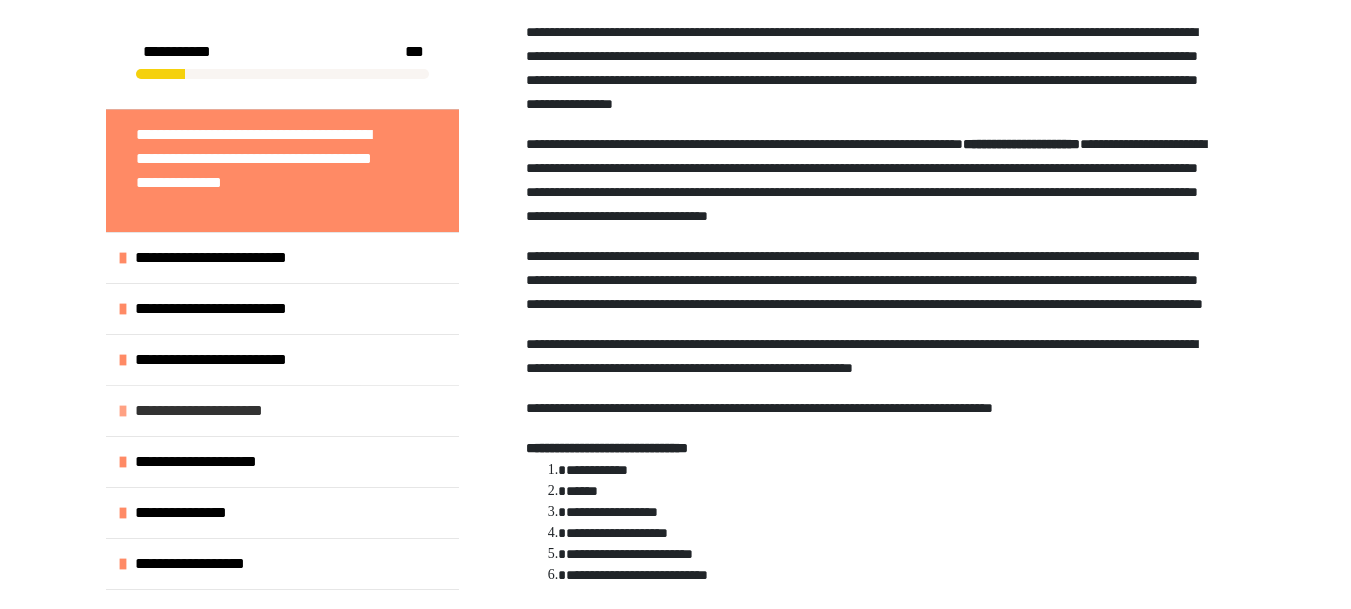 click at bounding box center [123, 411] 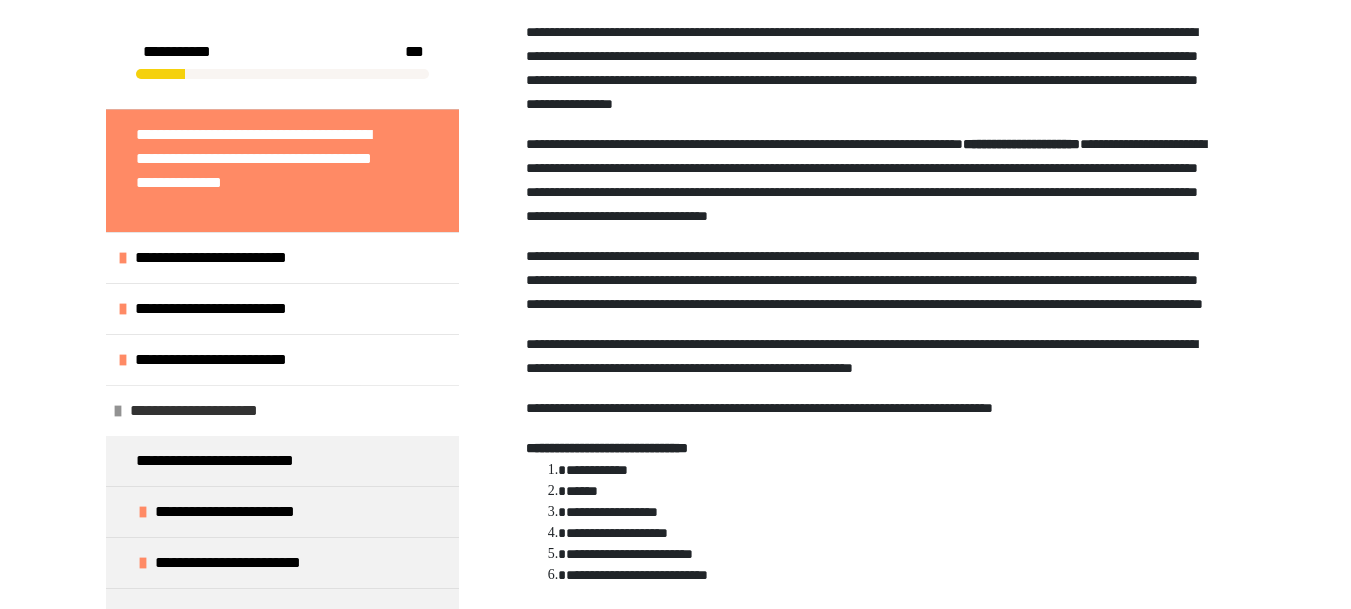 scroll, scrollTop: 100, scrollLeft: 0, axis: vertical 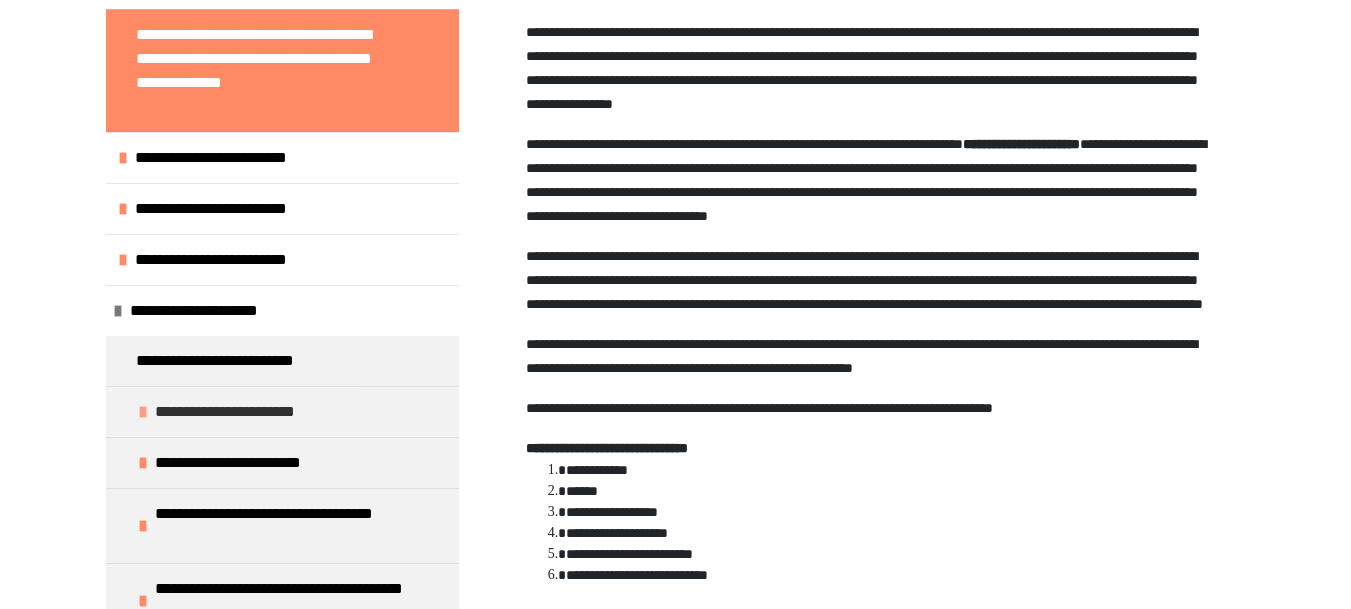click at bounding box center [143, 412] 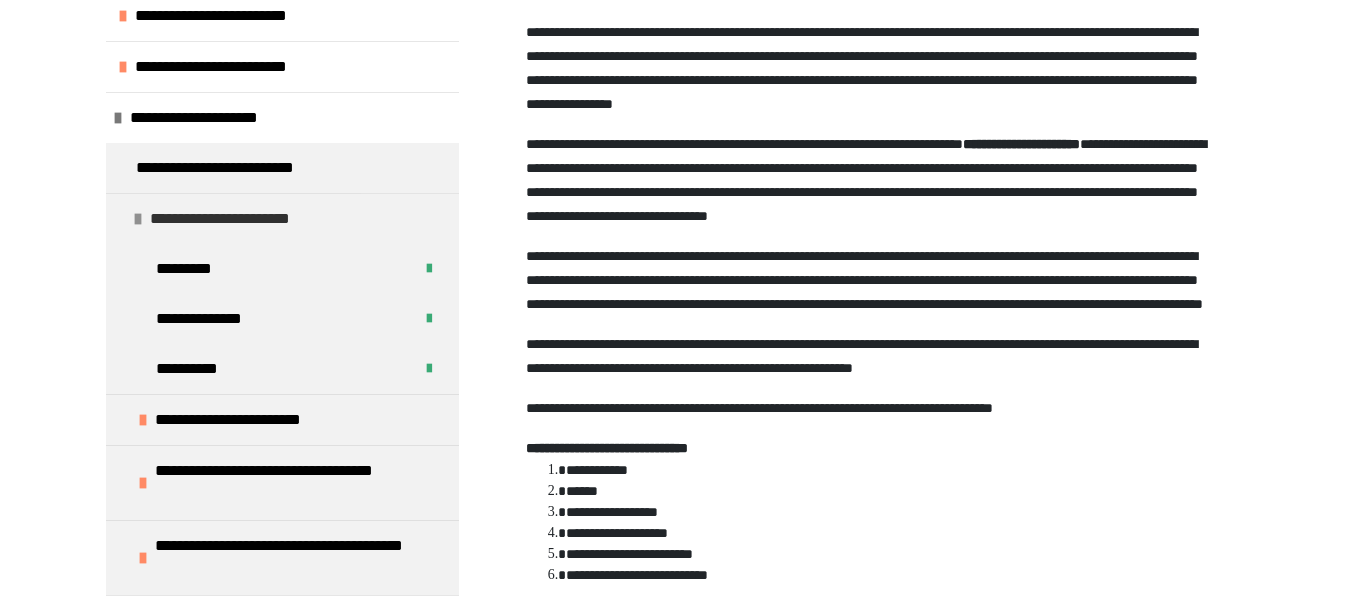 scroll, scrollTop: 300, scrollLeft: 0, axis: vertical 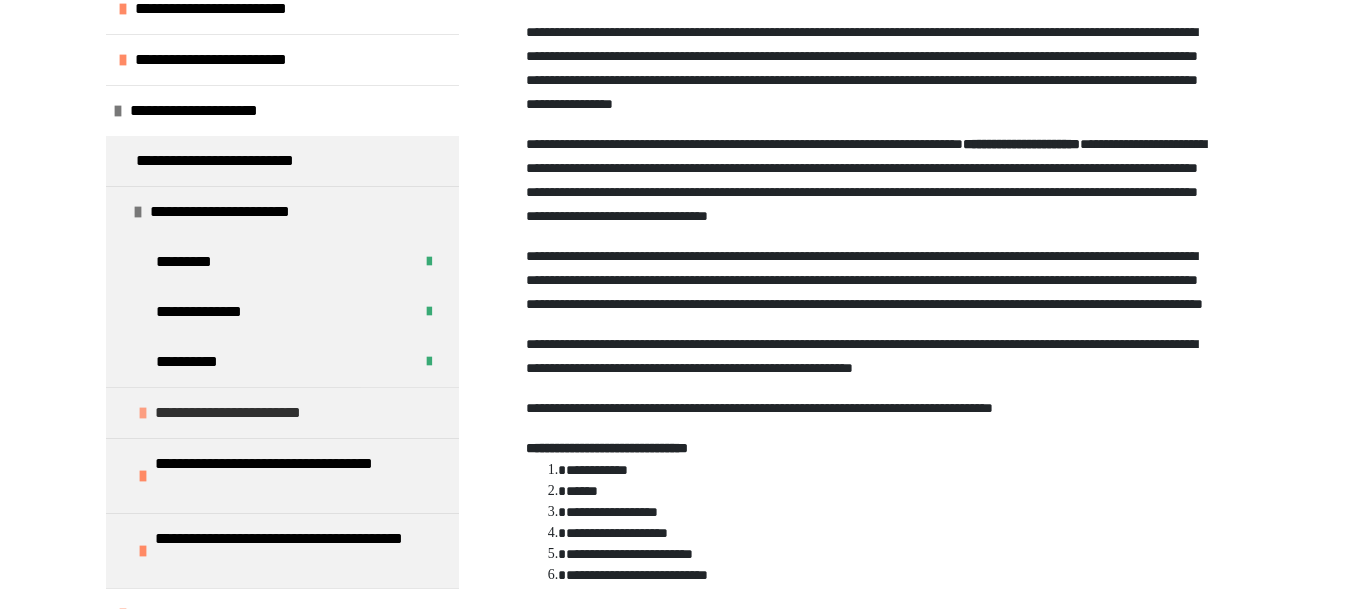 click at bounding box center [143, 413] 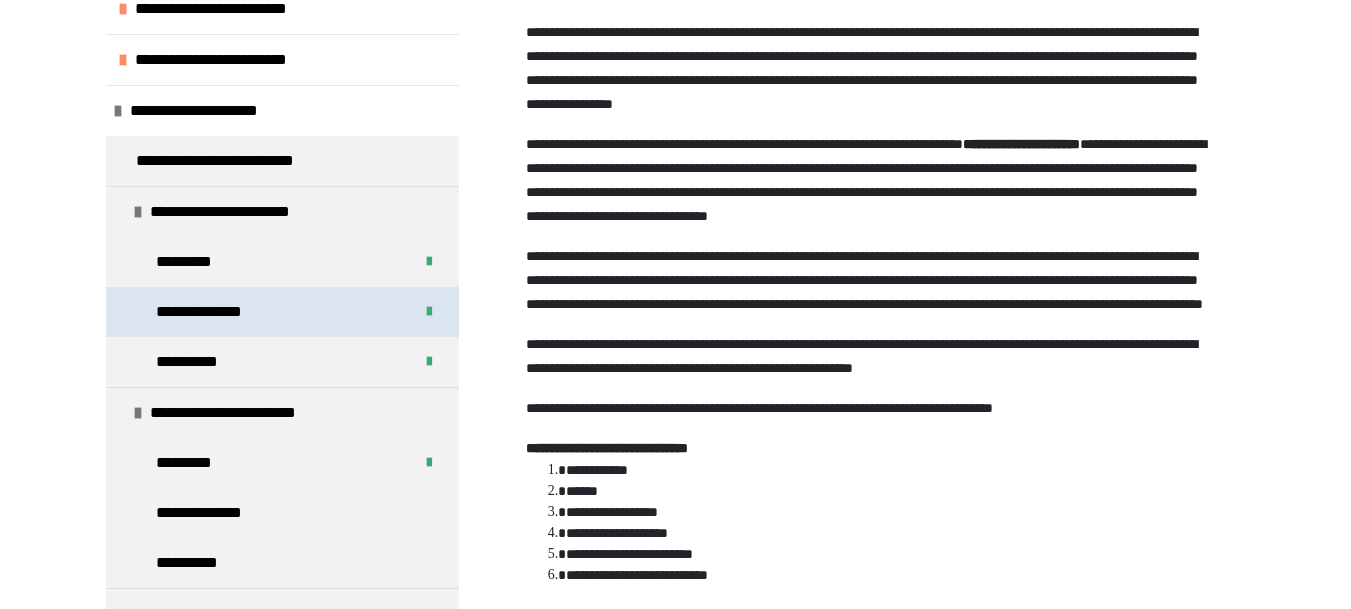 click on "**********" at bounding box center (217, 312) 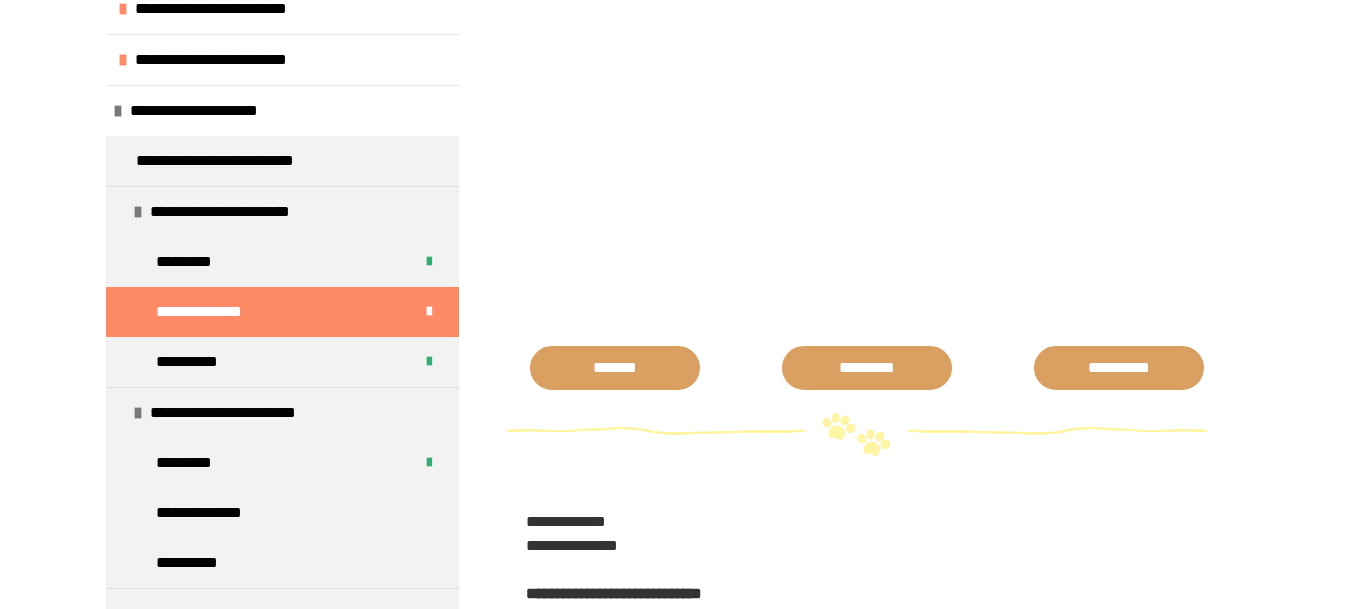 scroll, scrollTop: 3788, scrollLeft: 0, axis: vertical 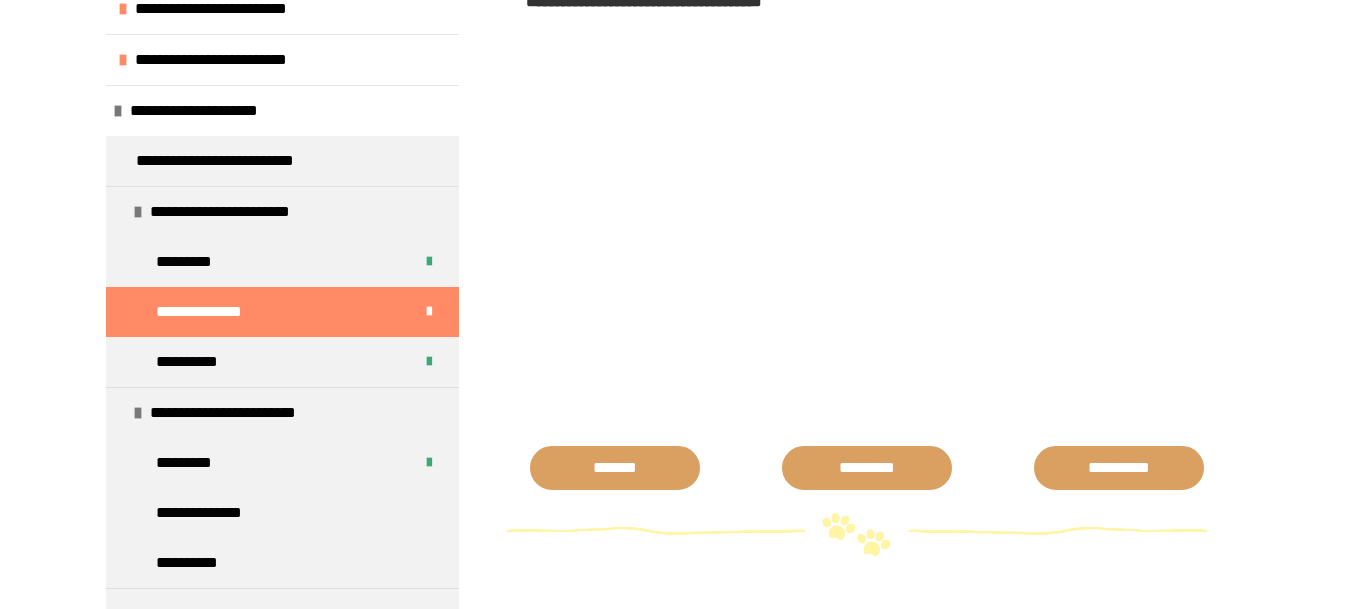 click on "**********" at bounding box center (867, -22) 